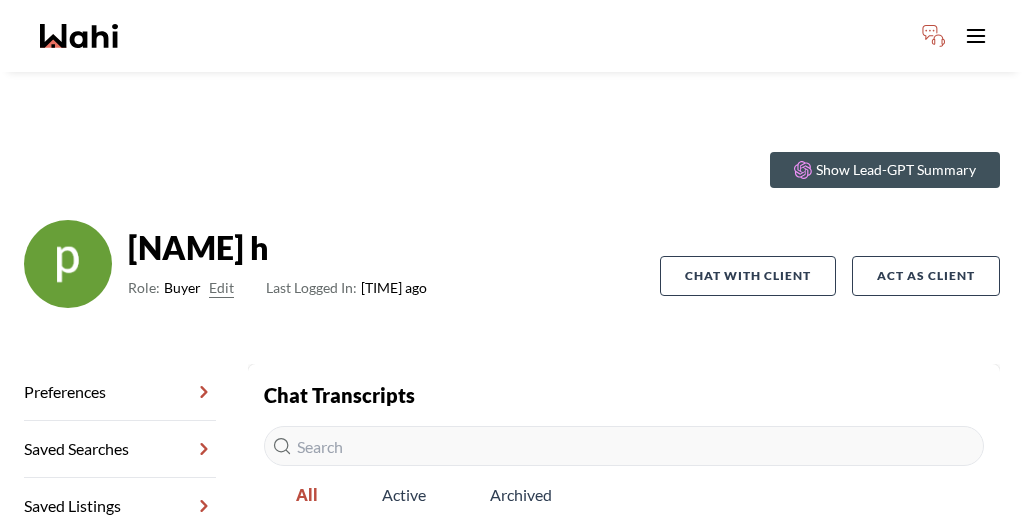 scroll, scrollTop: 0, scrollLeft: 0, axis: both 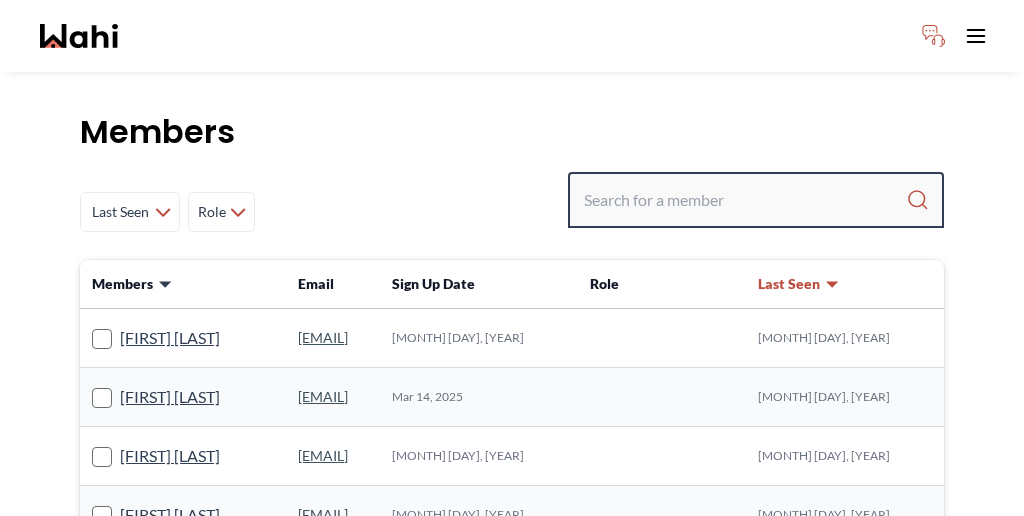 click at bounding box center [745, 200] 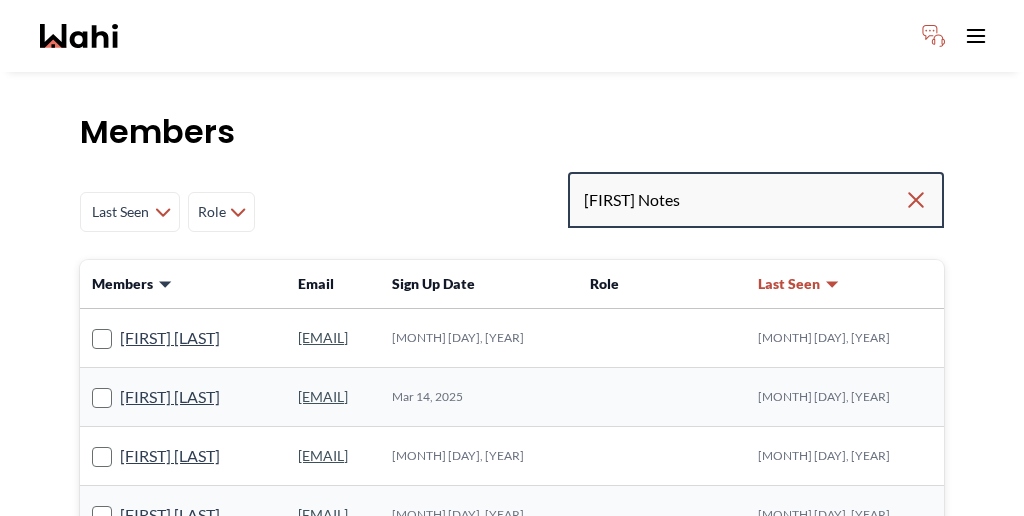 type on "[FIRST] Notes" 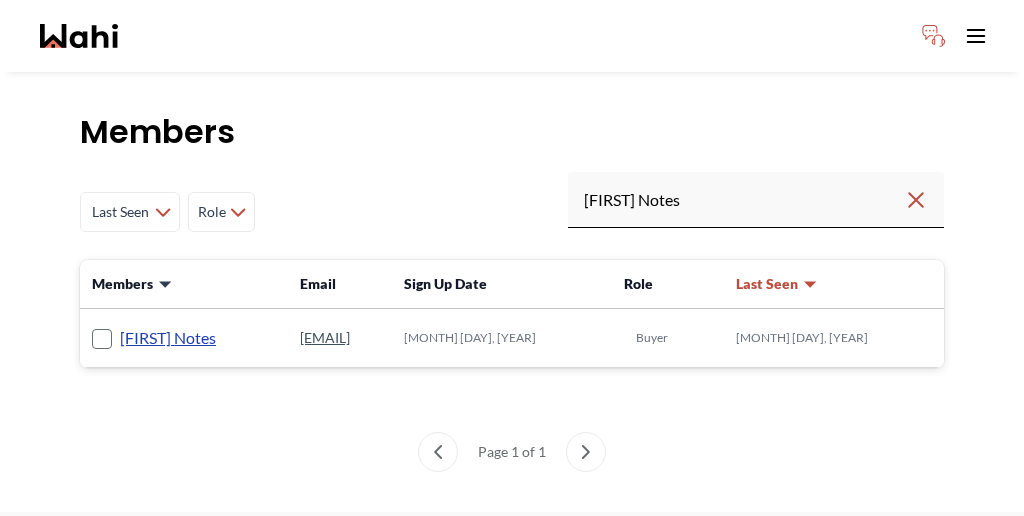 click on "[FIRST] Notes" at bounding box center [168, 338] 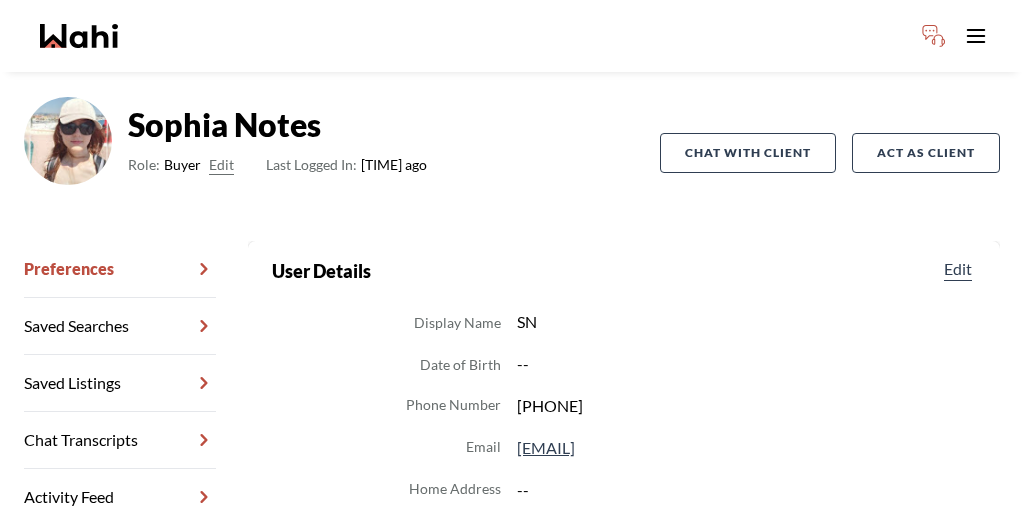 scroll, scrollTop: 127, scrollLeft: 0, axis: vertical 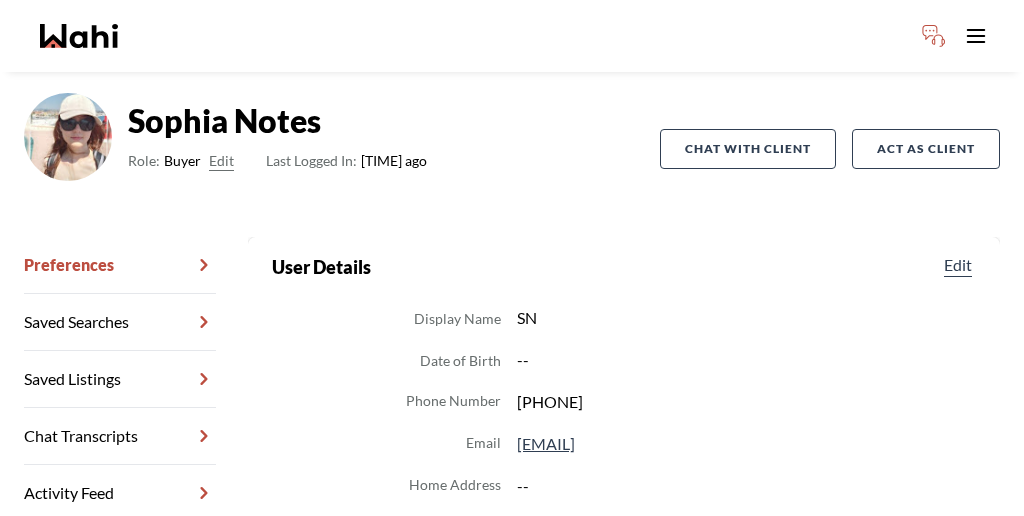 click on "Chat Transcripts" at bounding box center (120, 436) 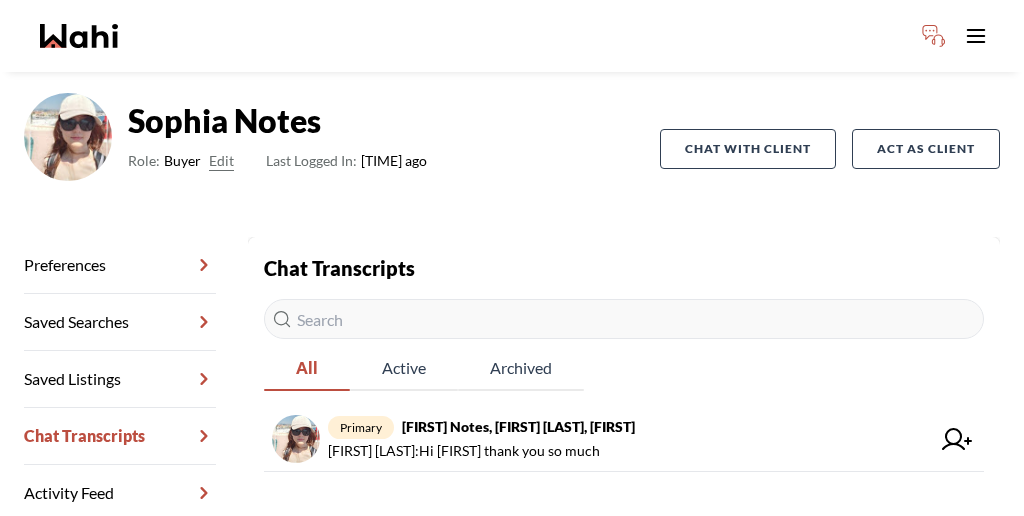 scroll, scrollTop: 66, scrollLeft: 0, axis: vertical 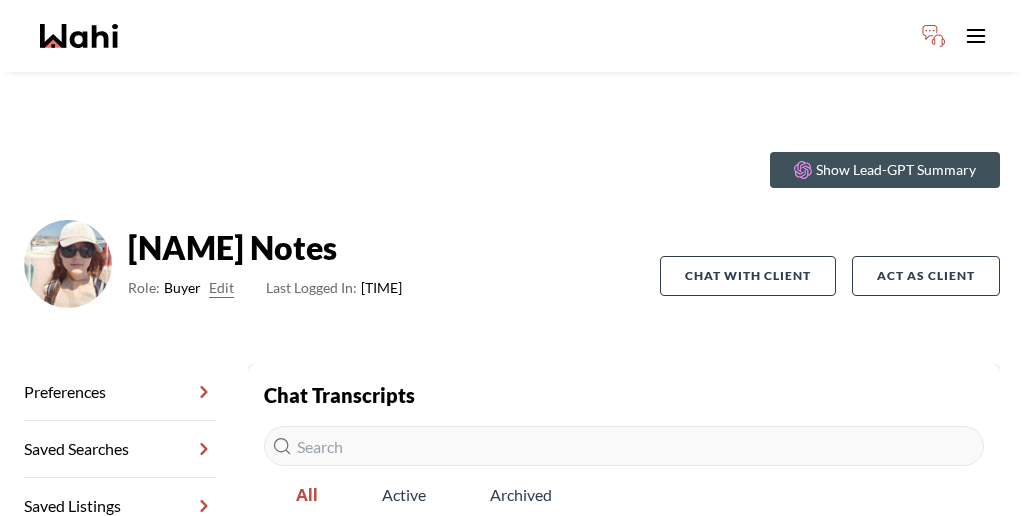 click on "Chat Transcripts" at bounding box center [120, 563] 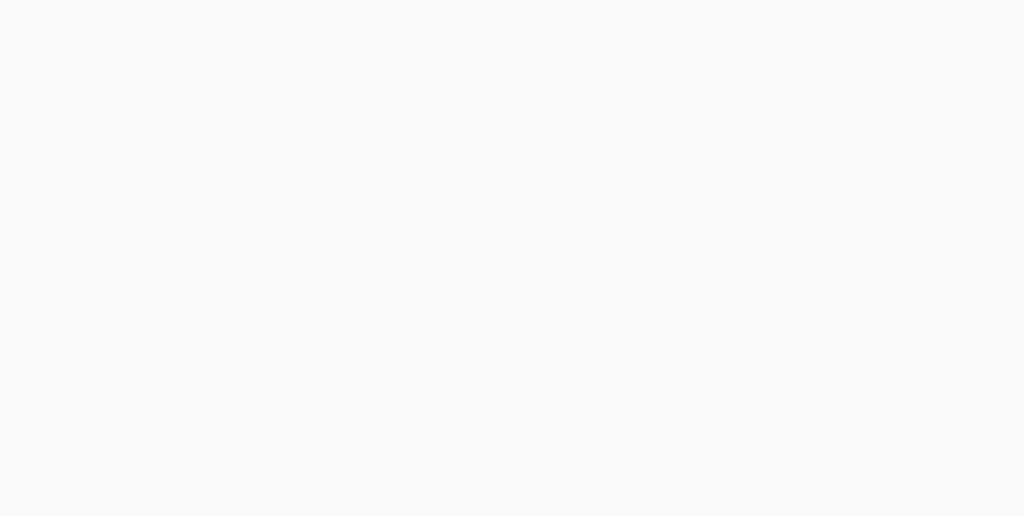 scroll, scrollTop: 0, scrollLeft: 0, axis: both 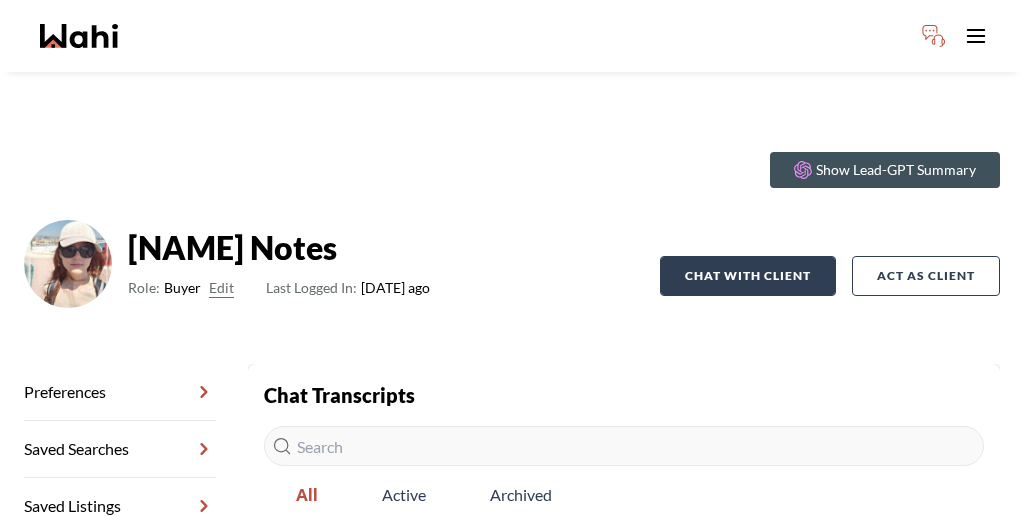 click on "Chat with client" at bounding box center [748, 276] 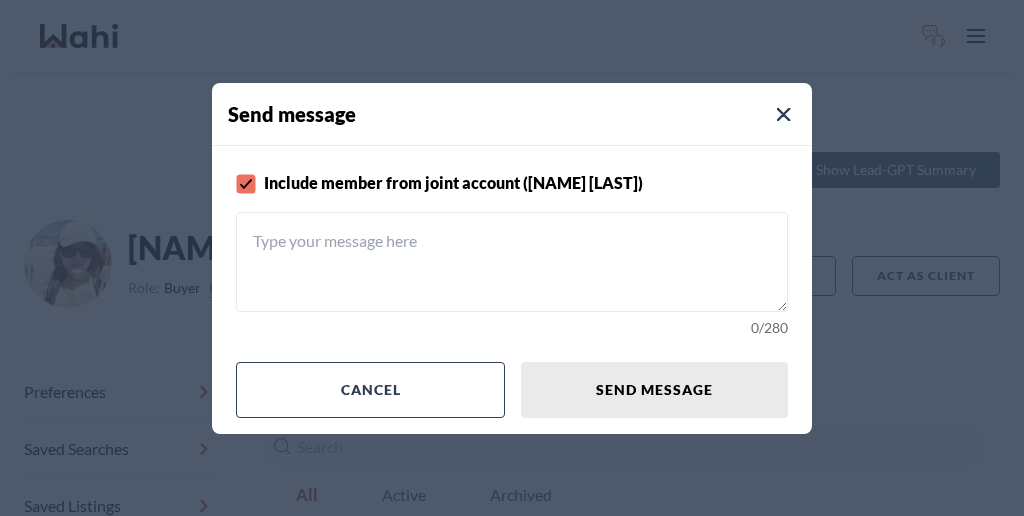 click at bounding box center [512, 262] 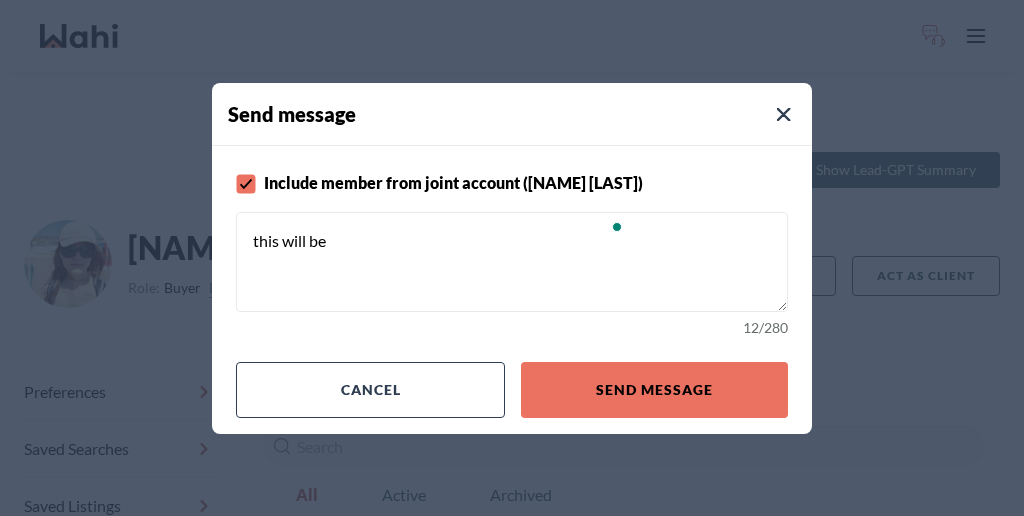 type on "this will be t" 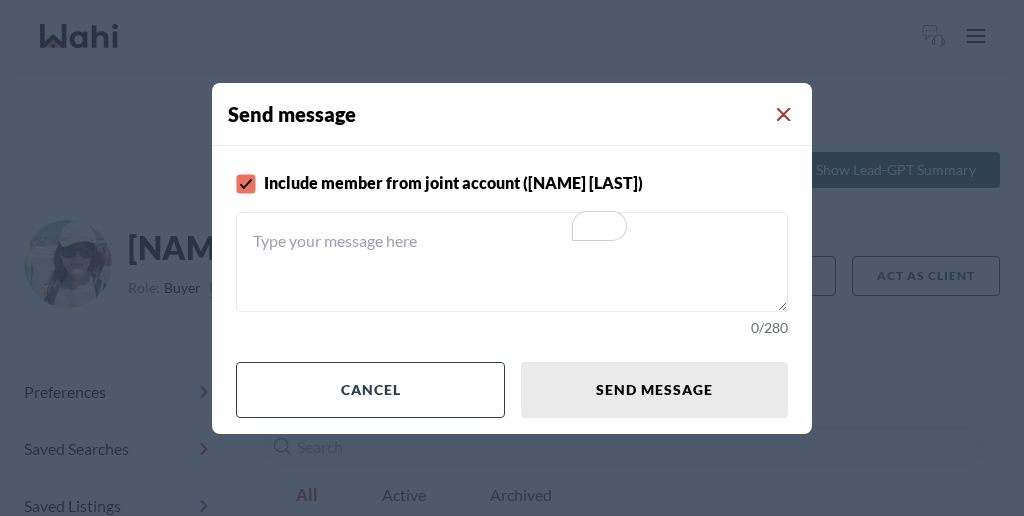 click at bounding box center (784, 115) 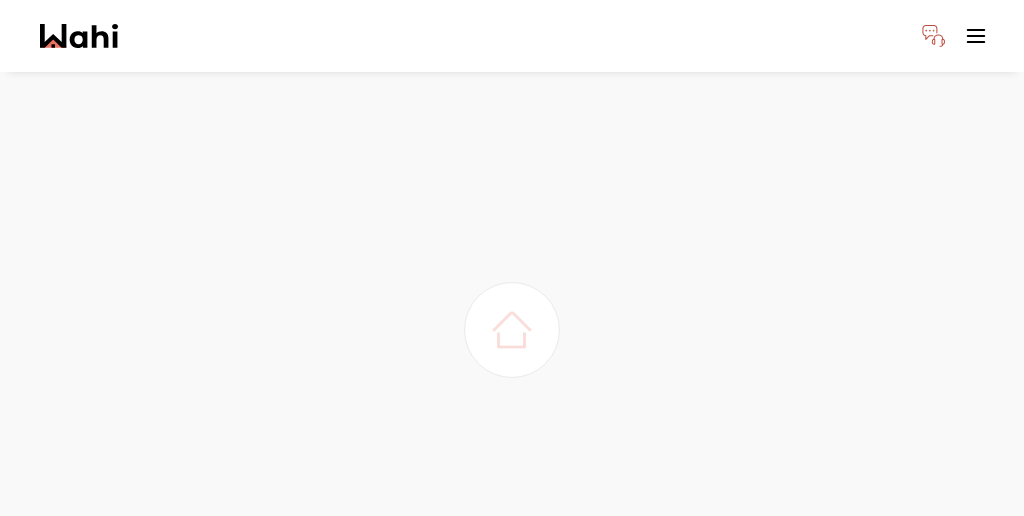 scroll, scrollTop: 0, scrollLeft: 0, axis: both 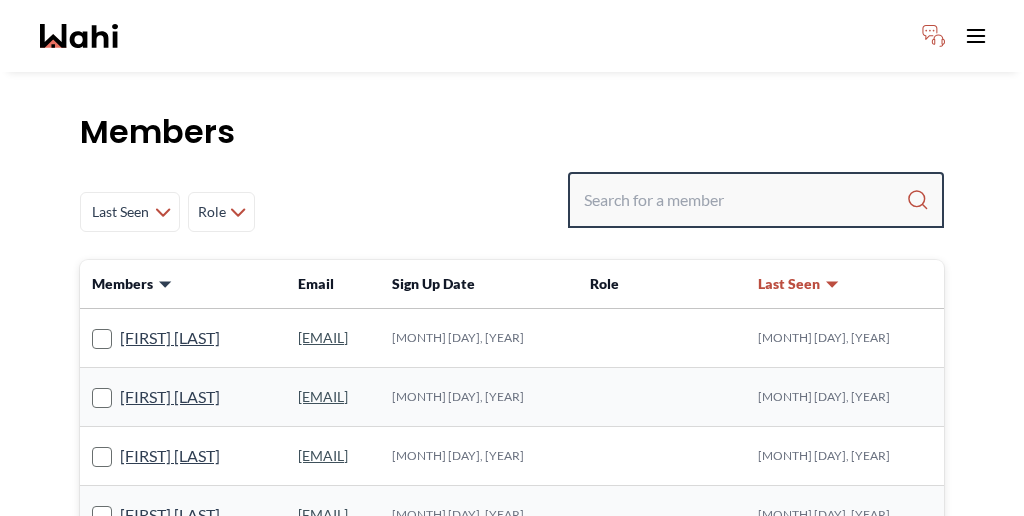 click at bounding box center (745, 200) 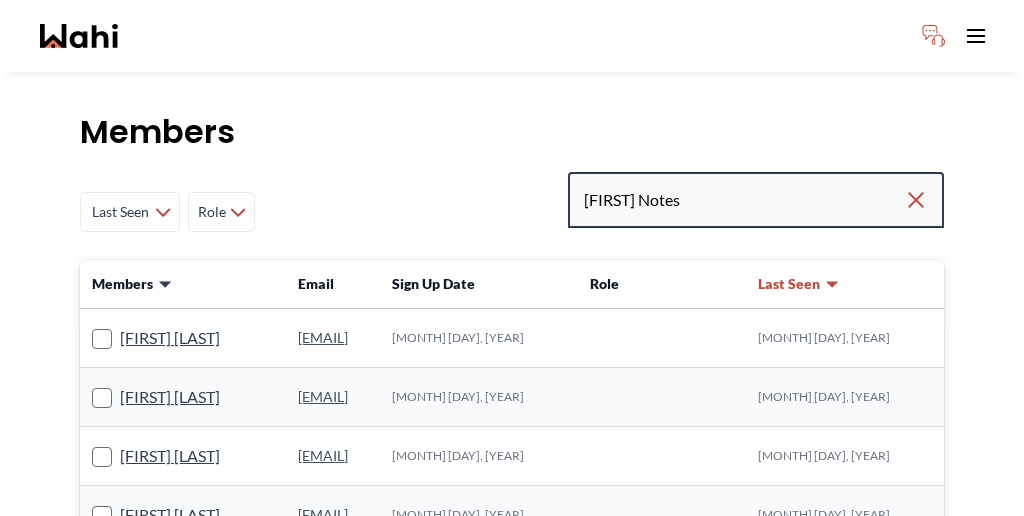 type on "Sophia Notes" 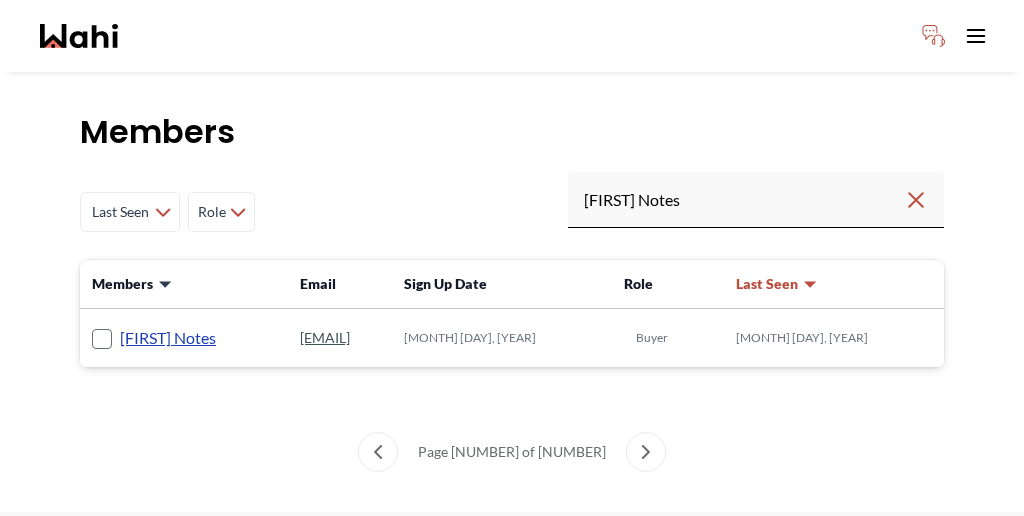 click on "Sophia Notes" at bounding box center (168, 338) 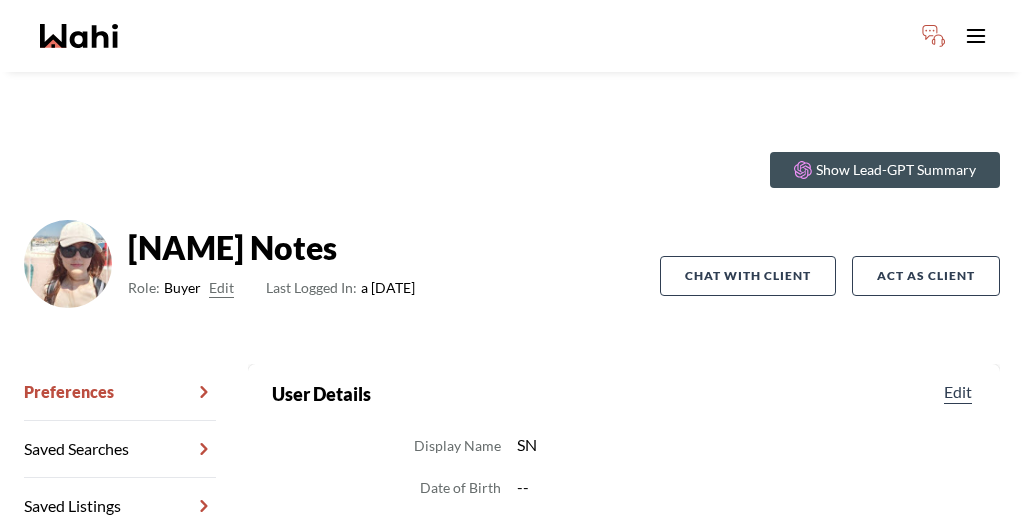 click on "Chat Transcripts" at bounding box center (120, 563) 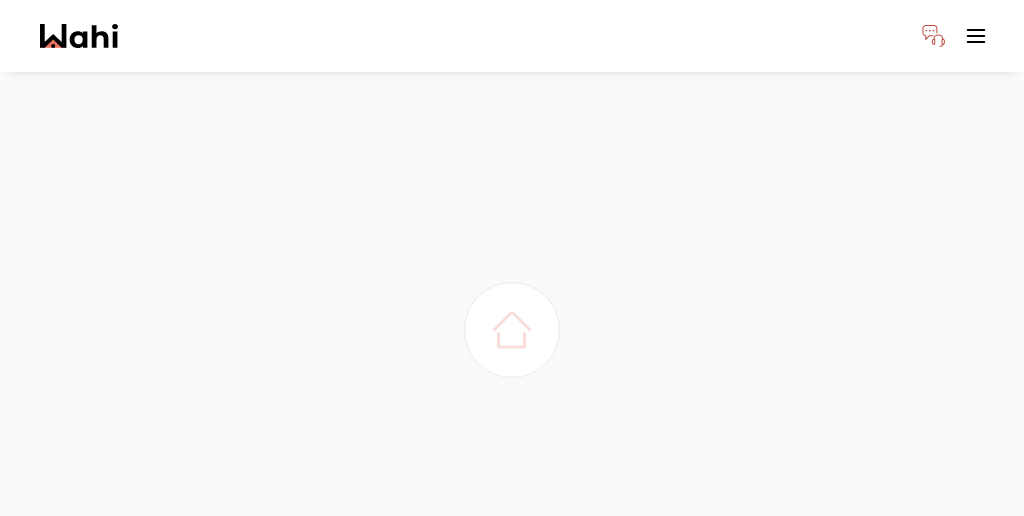scroll, scrollTop: 0, scrollLeft: 0, axis: both 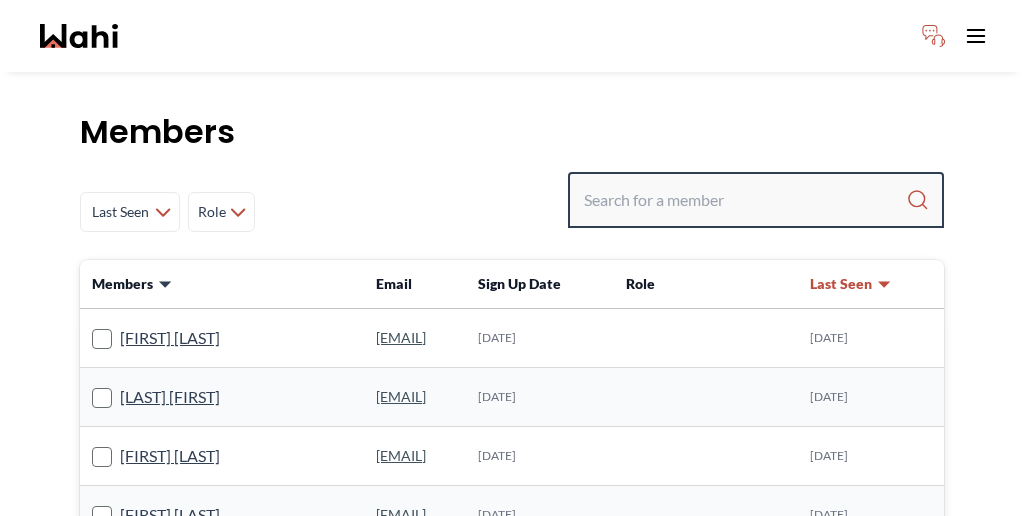 click at bounding box center [745, 200] 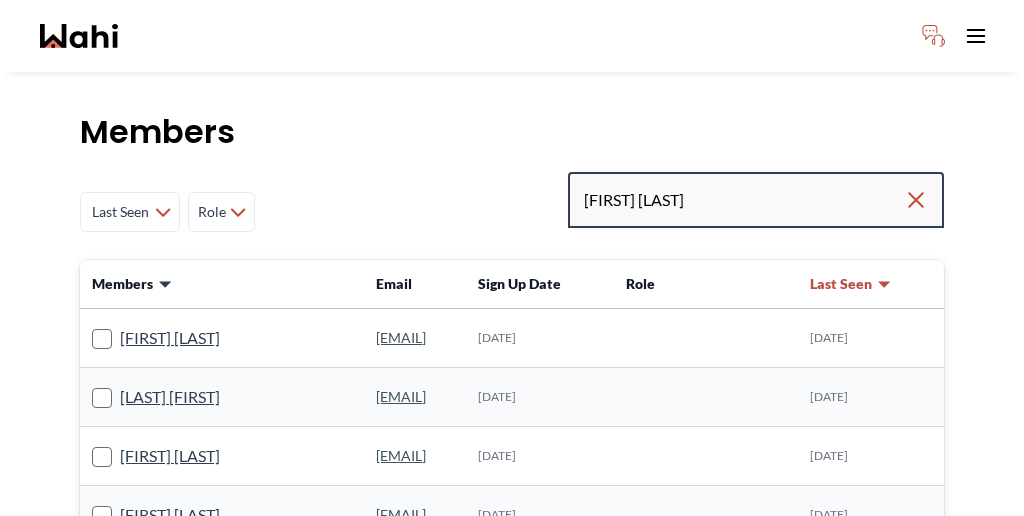 type on "jason lu" 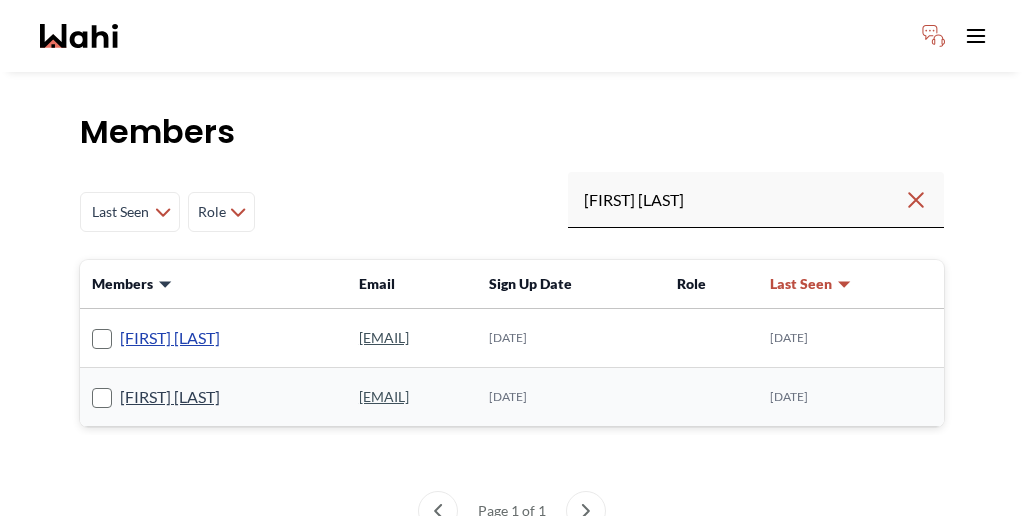 click on "Jason Lu" at bounding box center [170, 338] 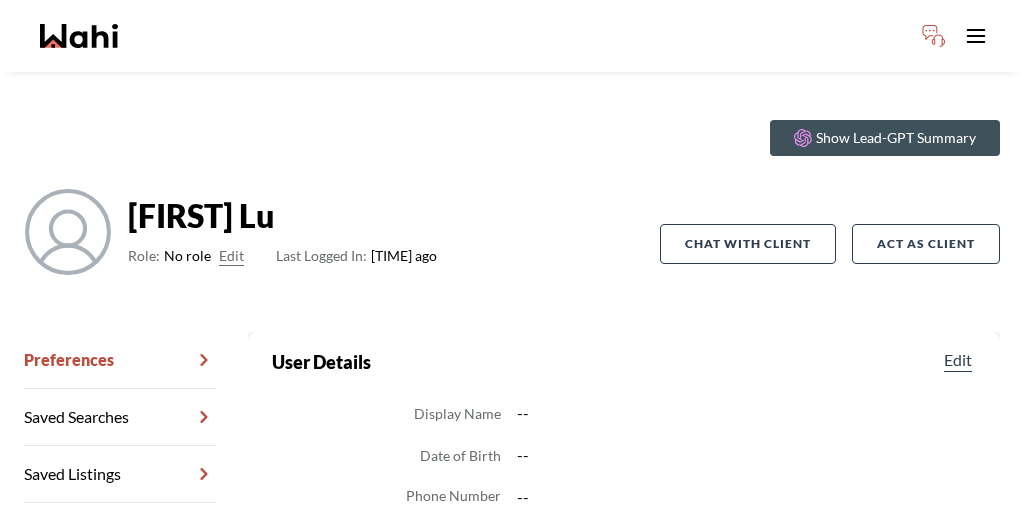 scroll, scrollTop: 56, scrollLeft: 0, axis: vertical 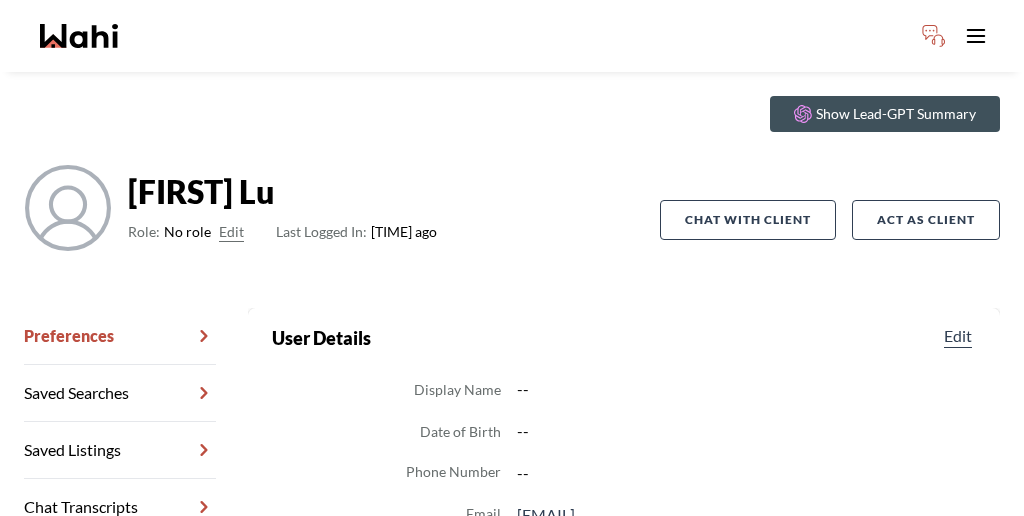click on "Chat Transcripts" at bounding box center (120, 507) 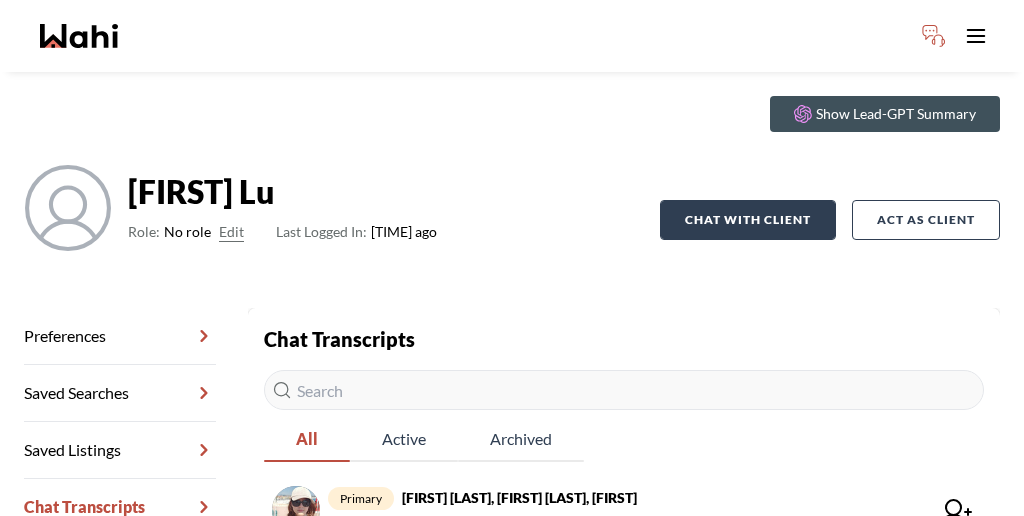click on "Chat with client" at bounding box center [748, 220] 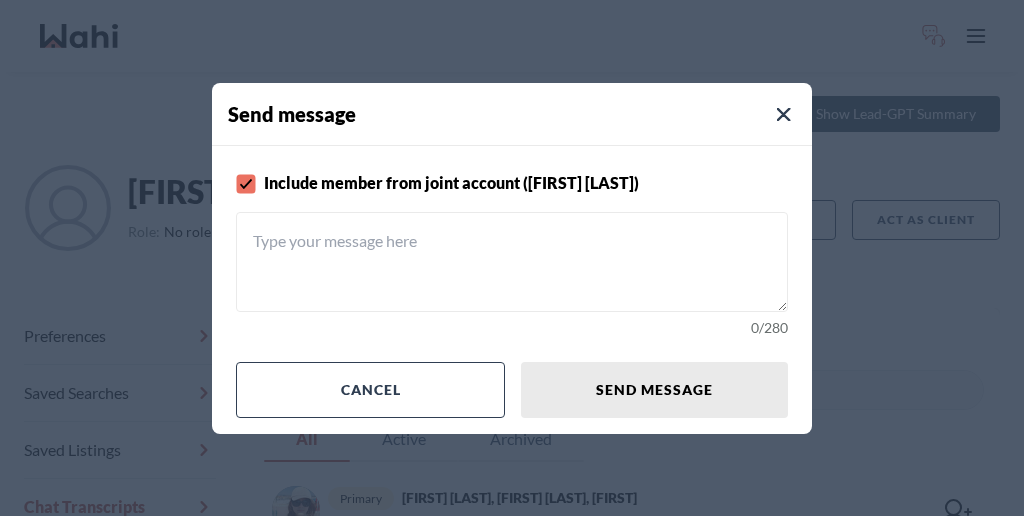 click at bounding box center [512, 262] 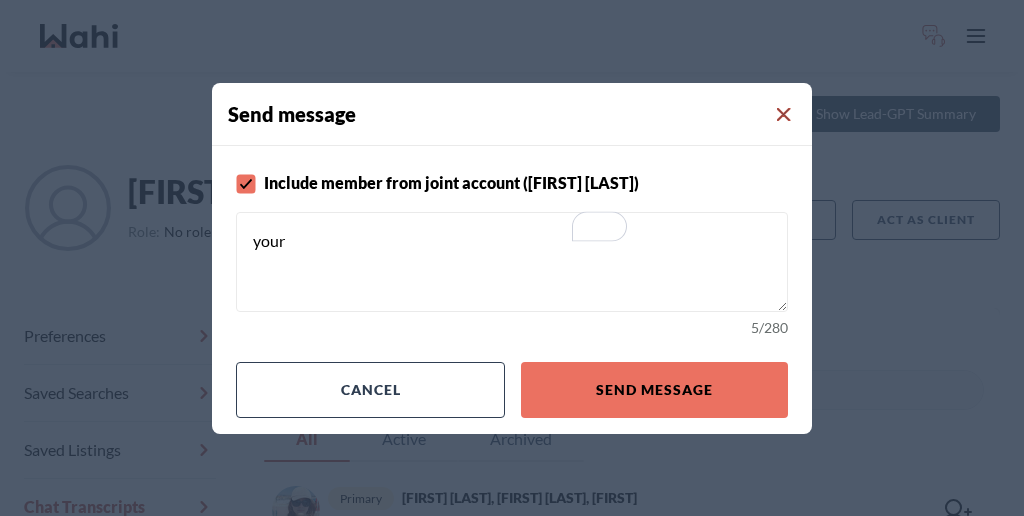type on "your" 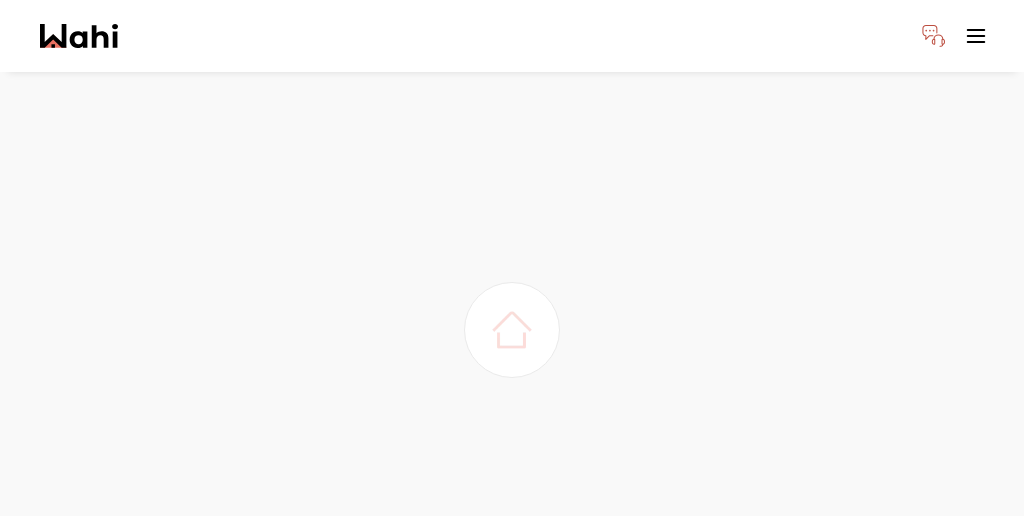 scroll, scrollTop: 0, scrollLeft: 0, axis: both 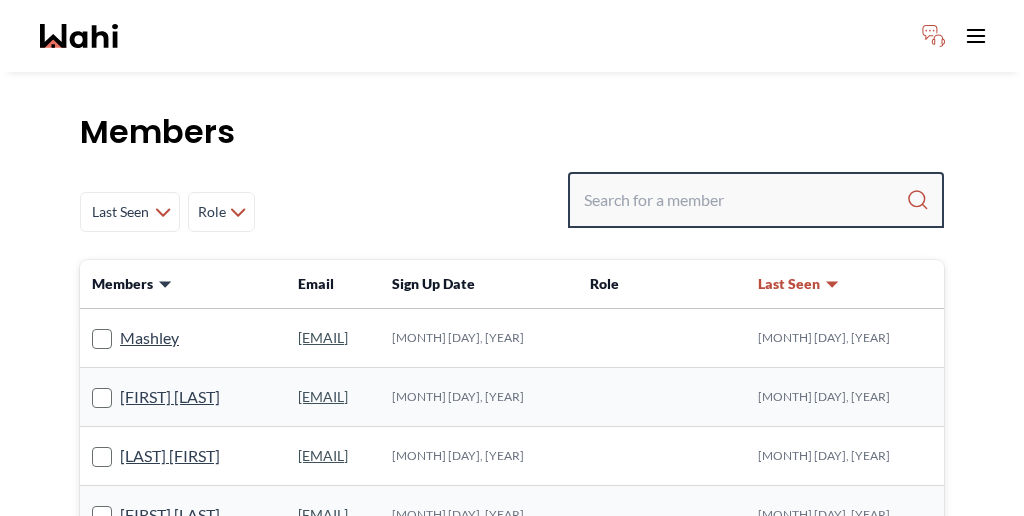click at bounding box center [745, 200] 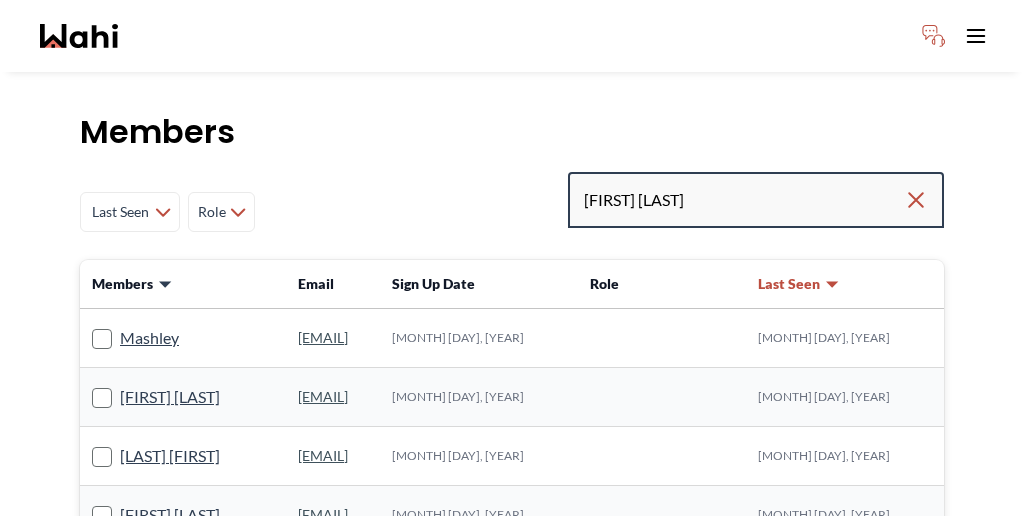 type on "[FIRST] [LAST]" 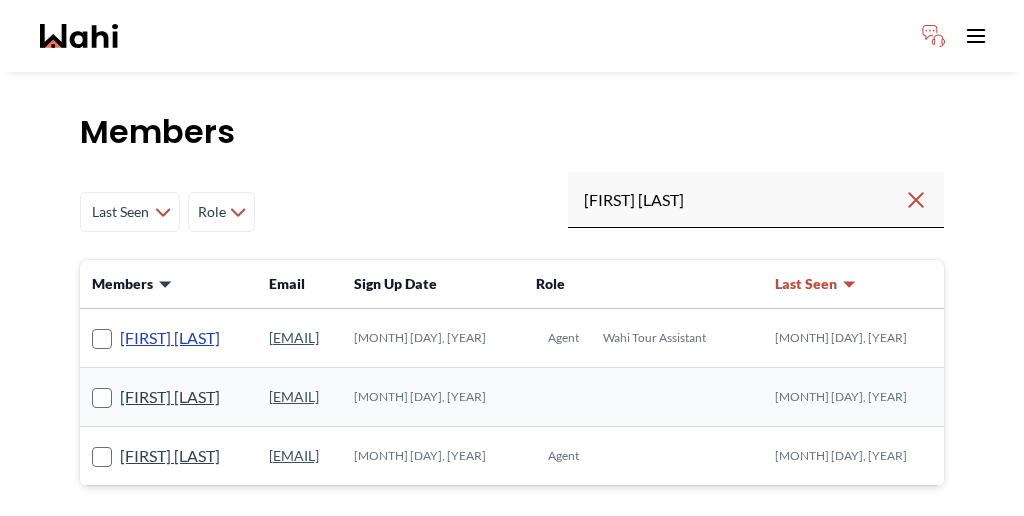 click on "[FIRST] [LAST]" at bounding box center [170, 338] 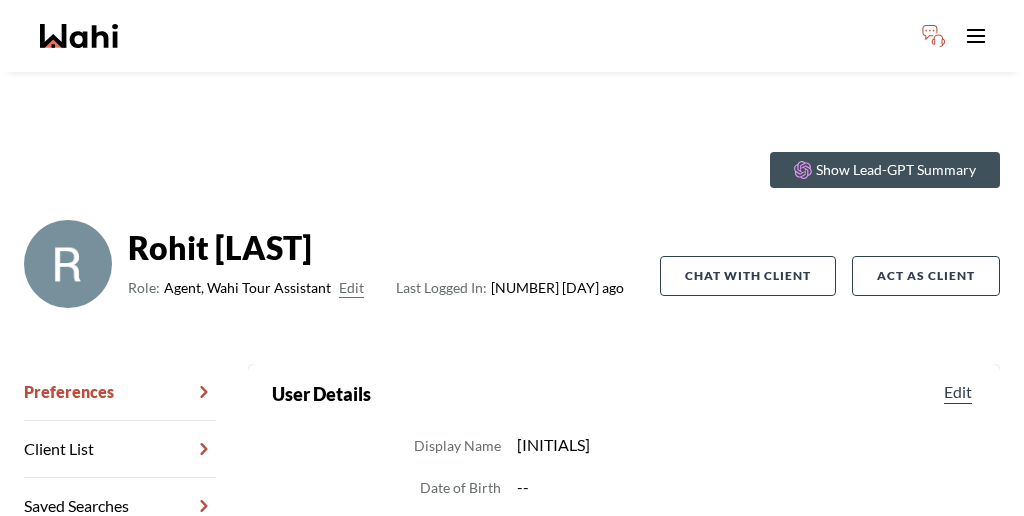 click on "Chat Transcripts" at bounding box center (120, 620) 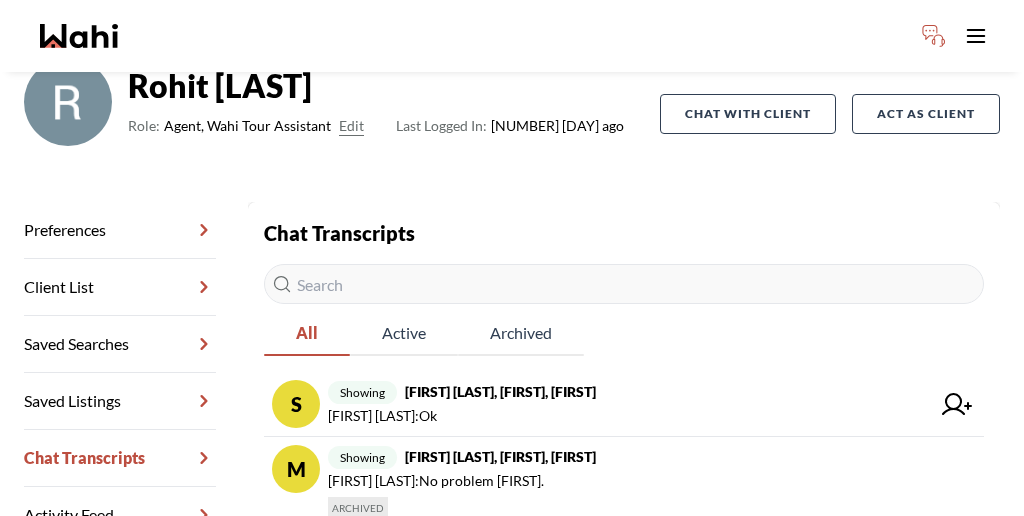 scroll, scrollTop: 192, scrollLeft: 0, axis: vertical 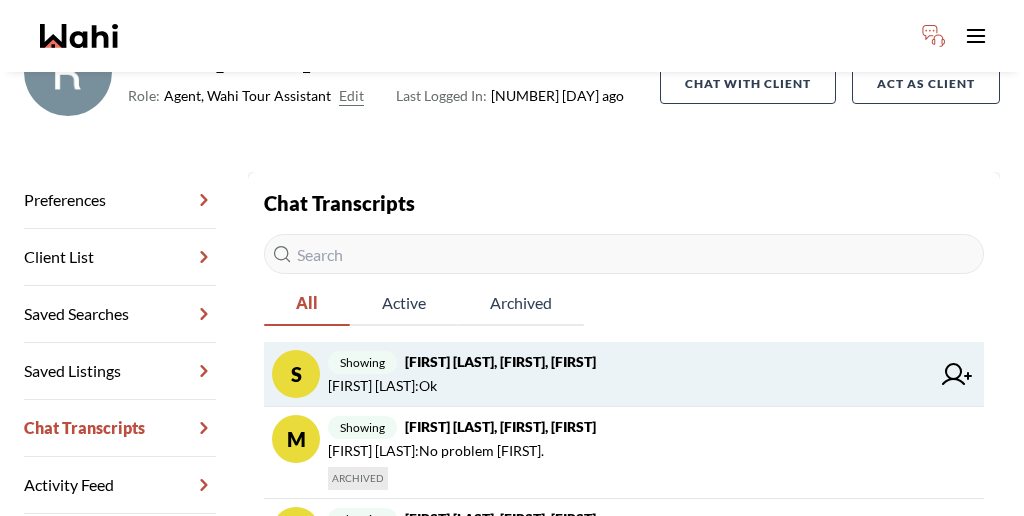 click on "Salman Arif, Rohit, Michelle" at bounding box center (500, 361) 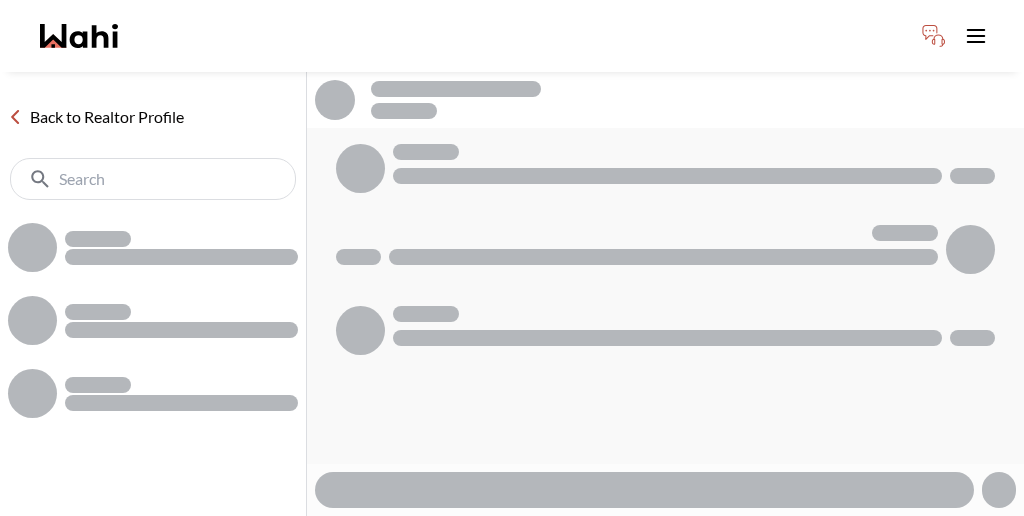 scroll, scrollTop: 0, scrollLeft: 0, axis: both 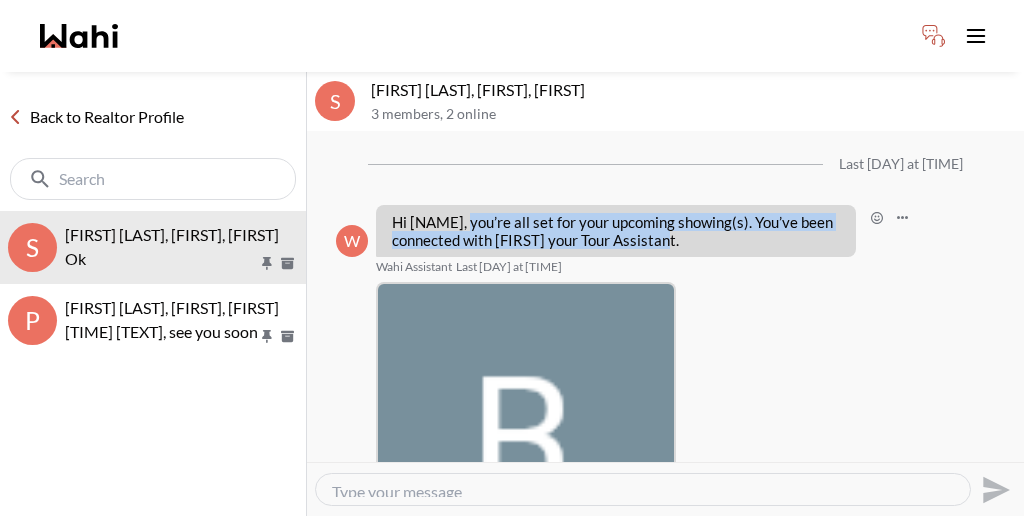 drag, startPoint x: 491, startPoint y: 186, endPoint x: 439, endPoint y: 172, distance: 53.851646 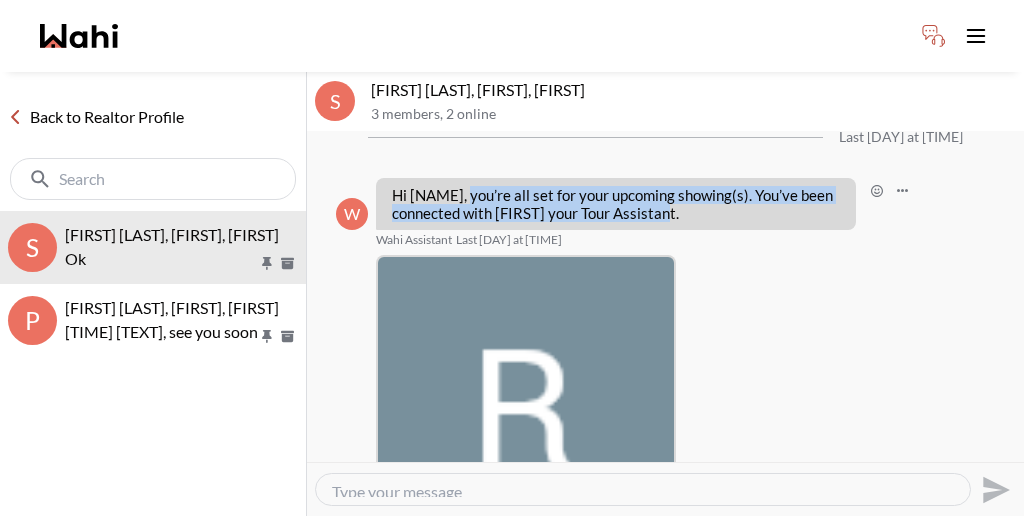 scroll, scrollTop: 0, scrollLeft: 0, axis: both 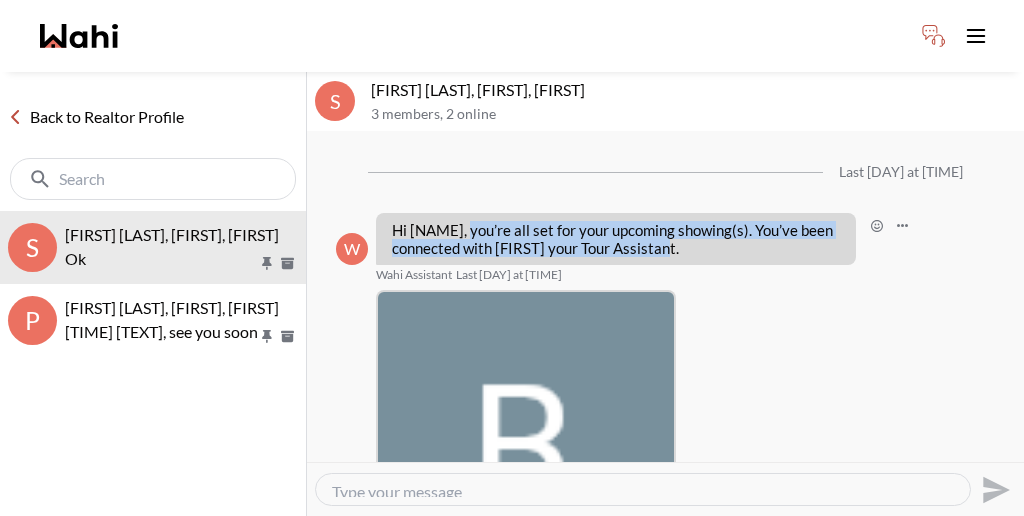 click on "Hi [FIRST], you’re all set for your upcoming showing(s). You’ve been connected with [FIRST] your Tour Assistant." at bounding box center (616, 239) 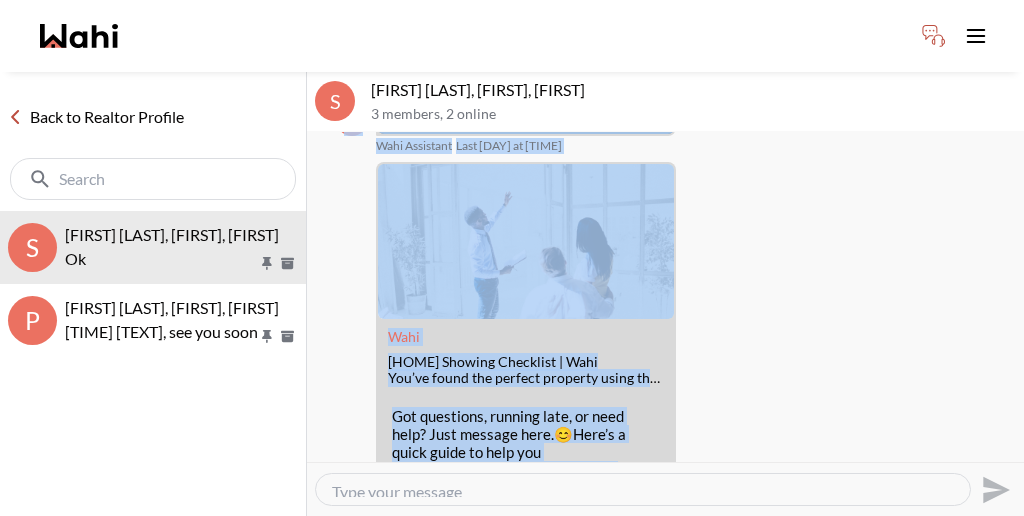 scroll, scrollTop: 711, scrollLeft: 0, axis: vertical 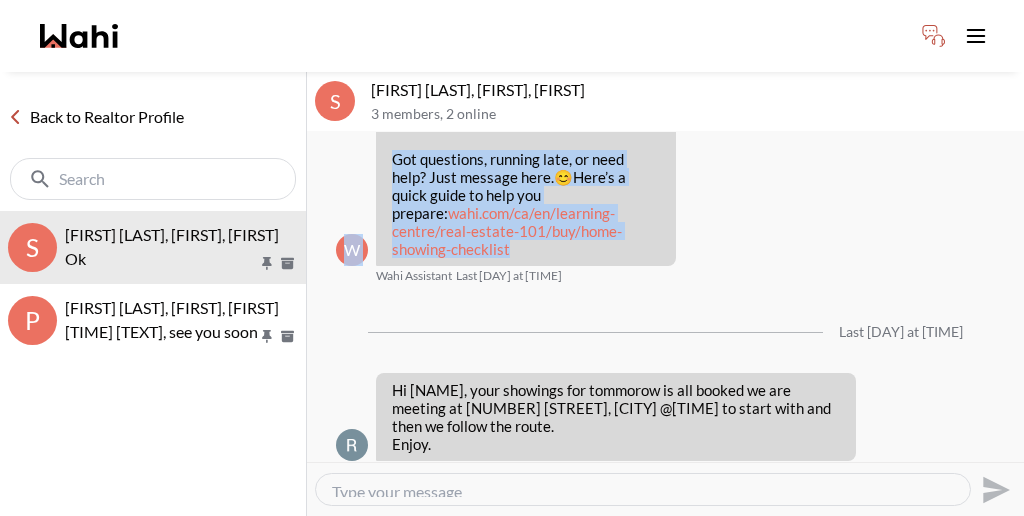 drag, startPoint x: 386, startPoint y: 179, endPoint x: 553, endPoint y: 120, distance: 177.11578 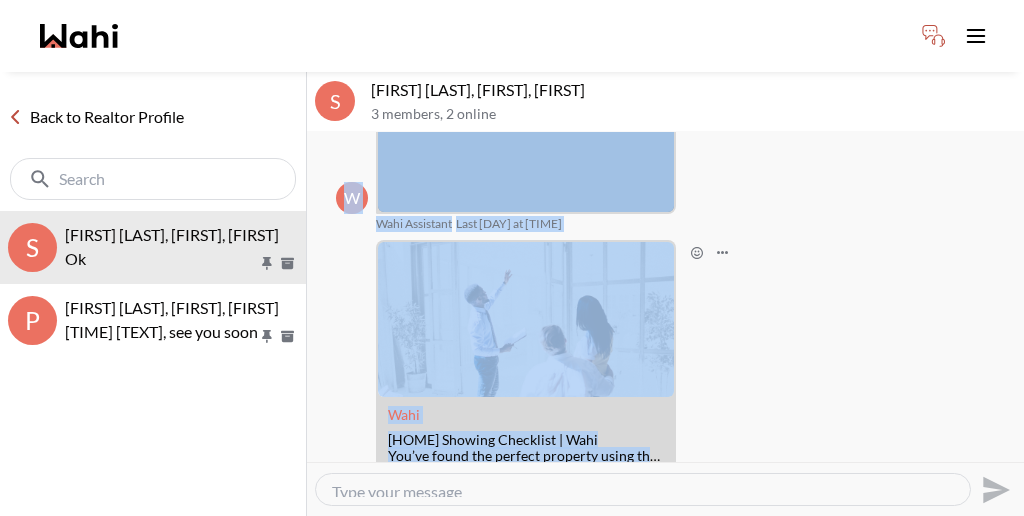 scroll, scrollTop: 375, scrollLeft: 0, axis: vertical 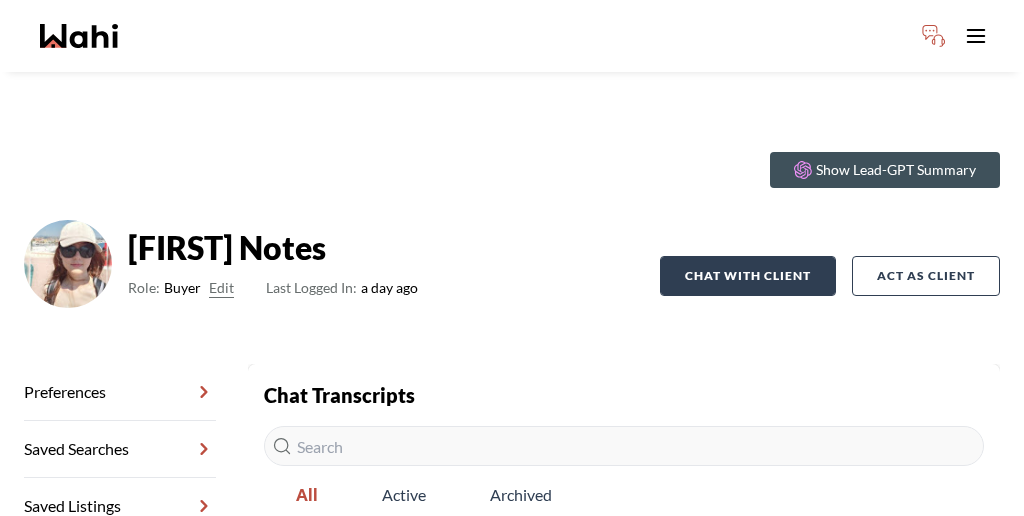 click on "Chat with client" at bounding box center (748, 276) 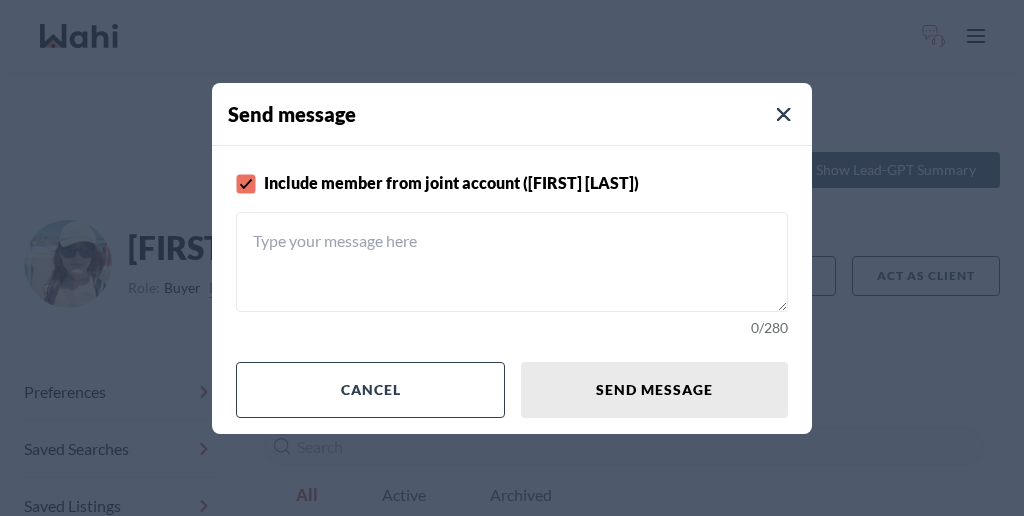 click at bounding box center (512, 262) 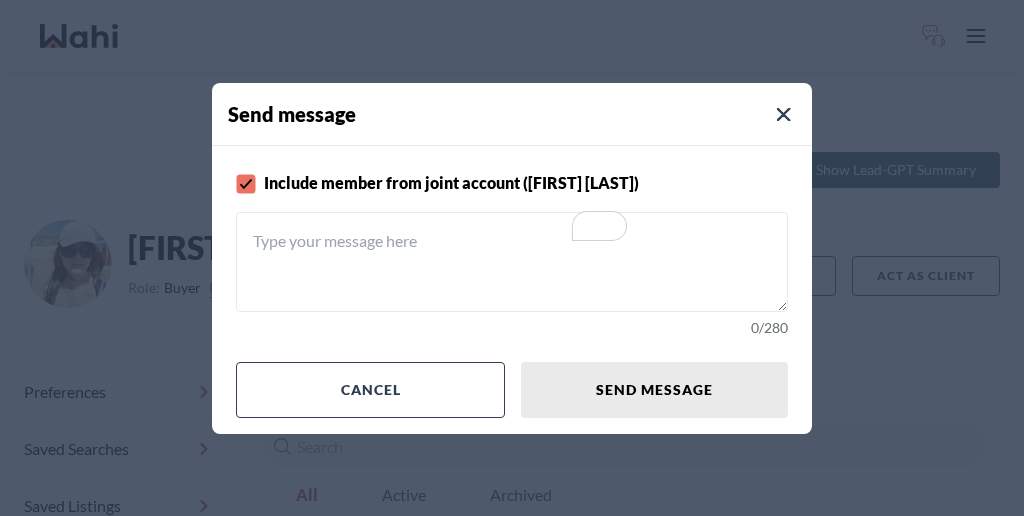 paste on "Hi Salman, you’re all set for your upcoming showing(s). You’ve been connected with Rohit your Tour Assistant.
Wahi Assistant
Last Saturday at 2:19 PM
W
Wahi Assistant
Last Saturday at 2:19 PM
W
Home Showing Checklist | Wahi
Wahi
Home Showing Checklist | Wahi
You’ve found the" 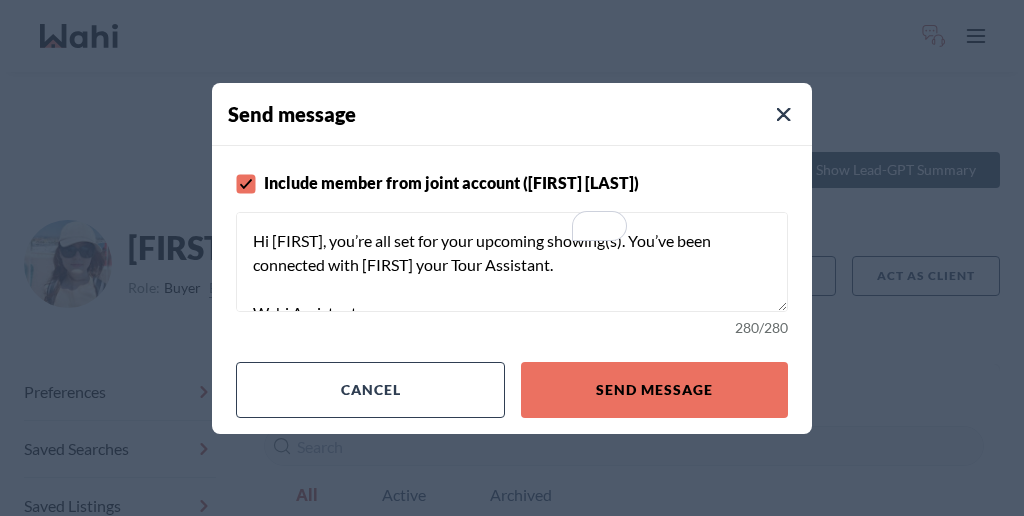 scroll, scrollTop: 225, scrollLeft: 0, axis: vertical 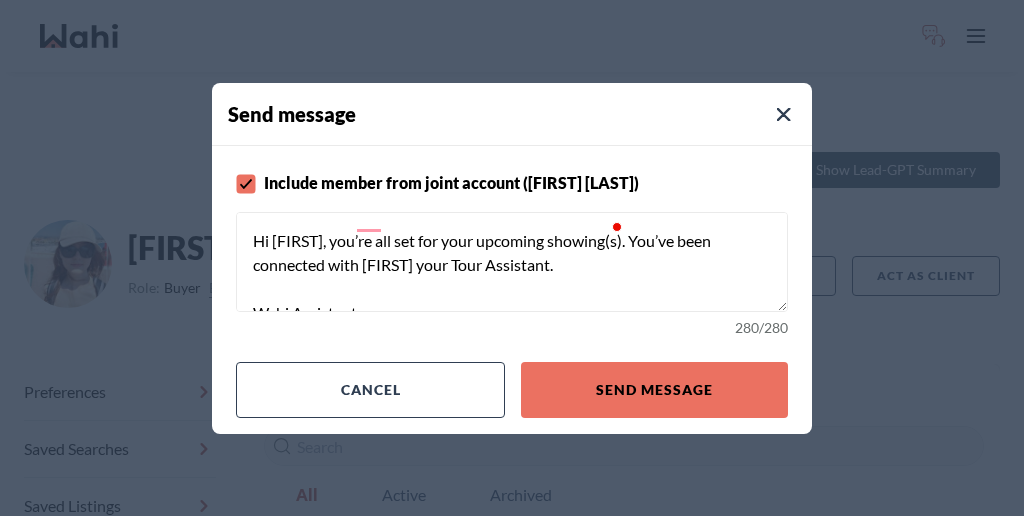 drag, startPoint x: 371, startPoint y: 242, endPoint x: 340, endPoint y: 242, distance: 31 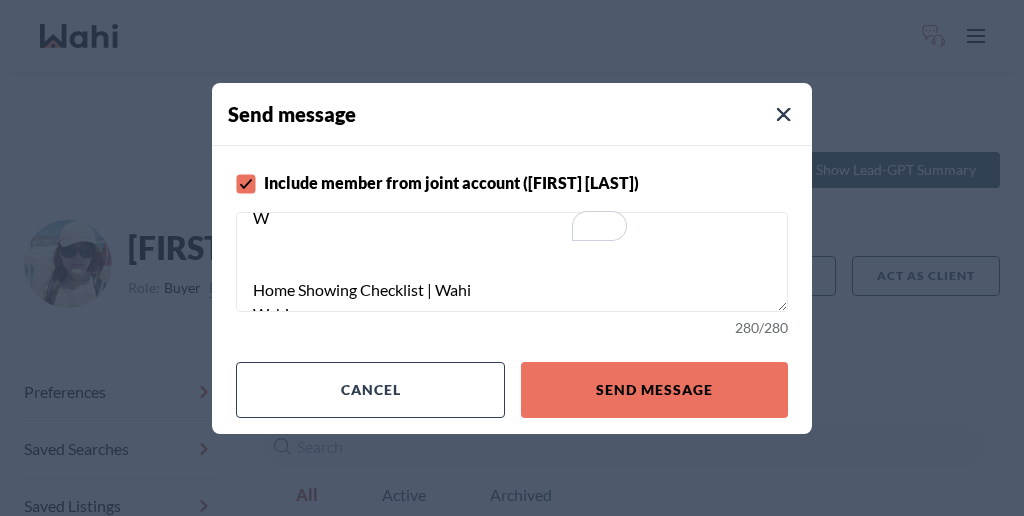 drag, startPoint x: 422, startPoint y: 272, endPoint x: 315, endPoint y: 244, distance: 110.60289 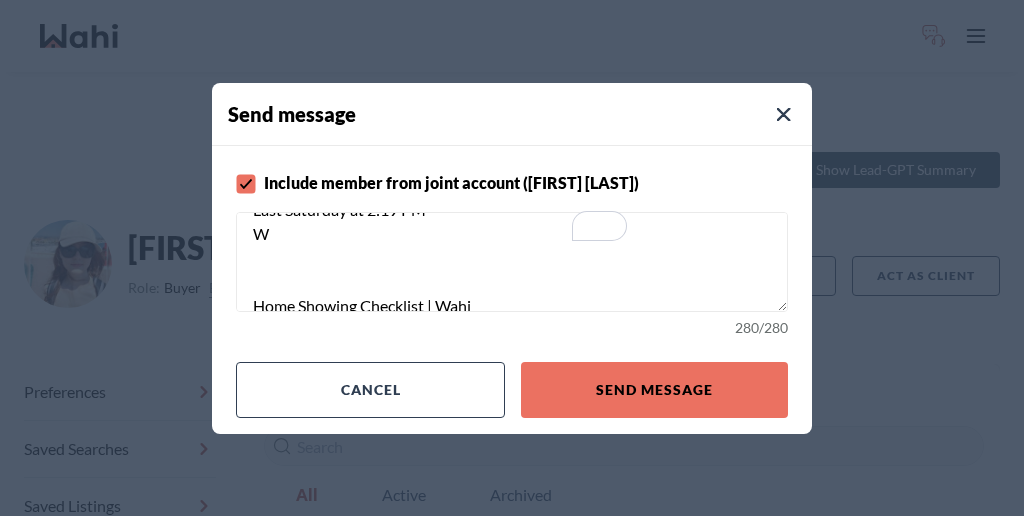 drag, startPoint x: 320, startPoint y: 238, endPoint x: 419, endPoint y: 287, distance: 110.46266 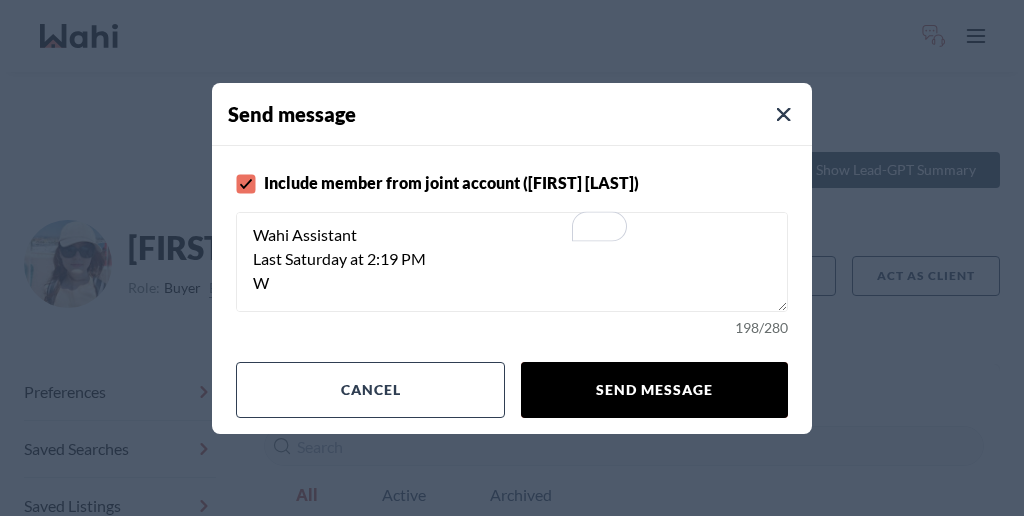 type on "Hi [FIRST], you’re all set for your upcoming showing(s). You’ve been connected with [FIRST] your Tour Assistant.
Wahi Assistant
Last Saturday at 2:19 PM
W
Wahi Assistant
Last Saturday at 2:19 PM
W" 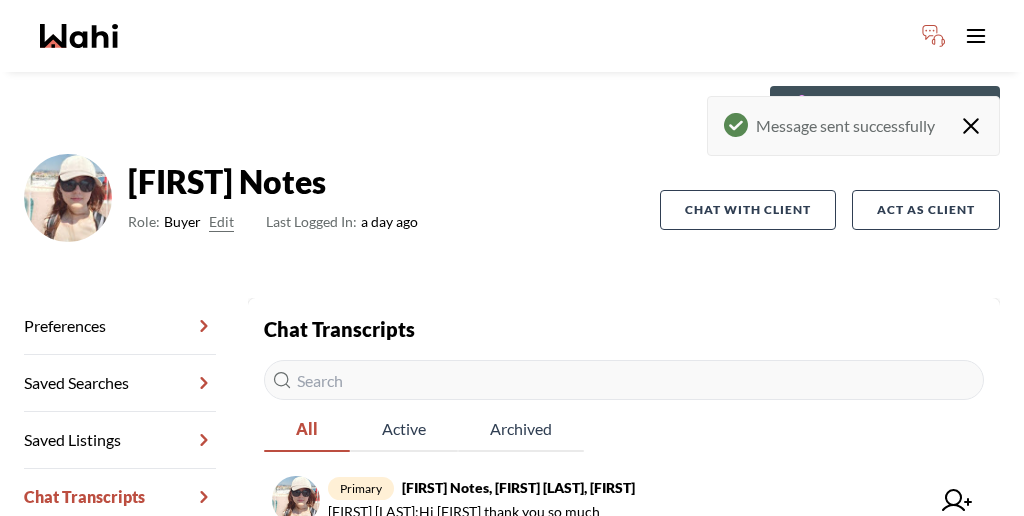 click on "outbound Sophia Notes, Jason Lu, Alicia" at bounding box center (602, 553) 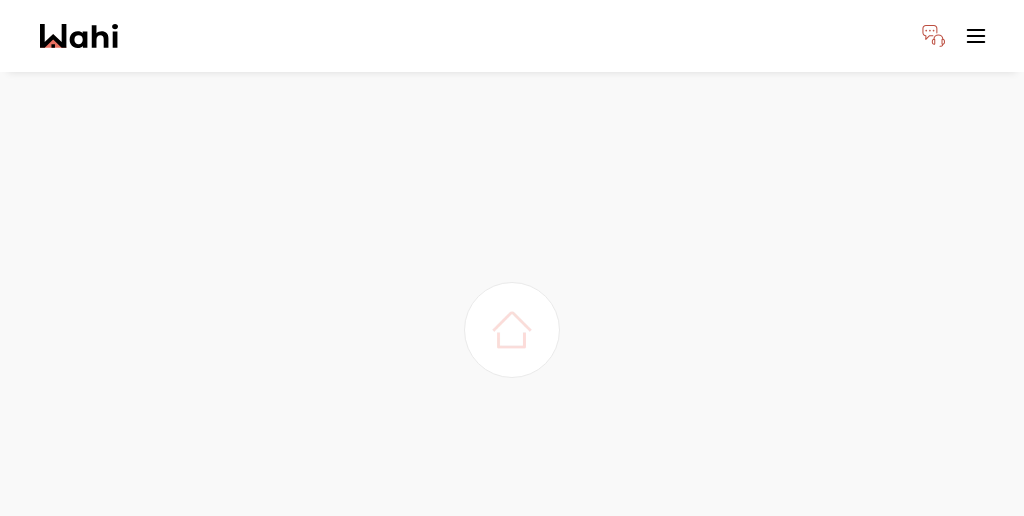 scroll, scrollTop: 0, scrollLeft: 0, axis: both 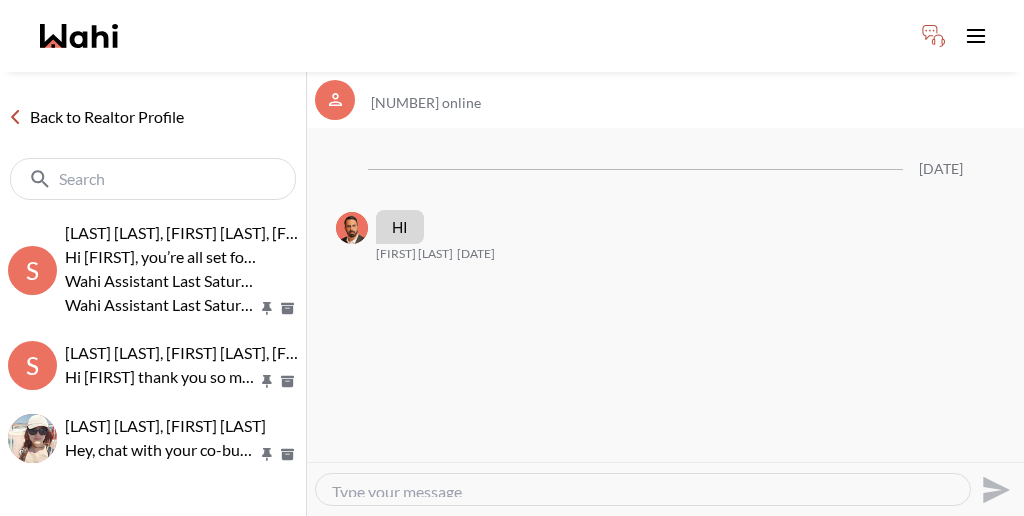 click at bounding box center (643, 489) 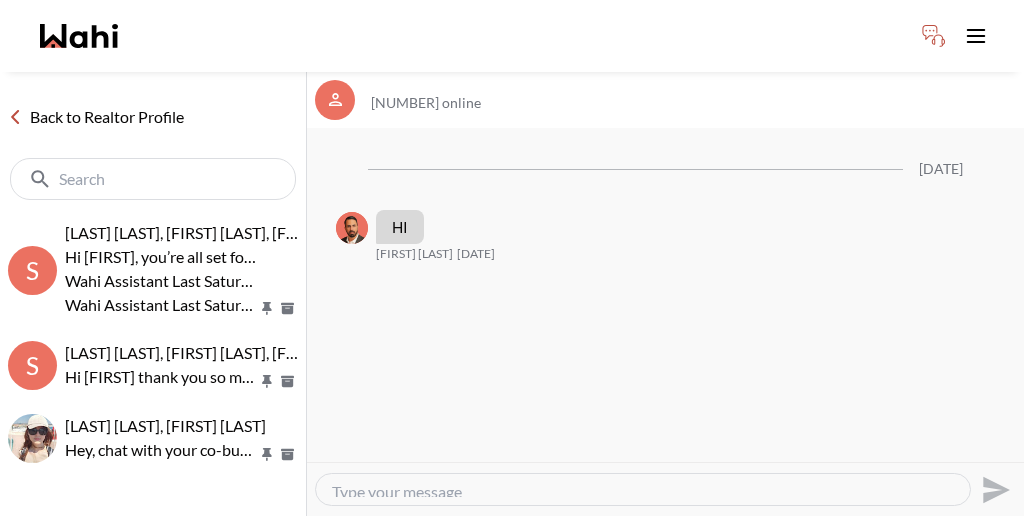 paste on "you’re all set for your upcoming showing(s). You’ve been connected with Rohit your Tour Assistant." 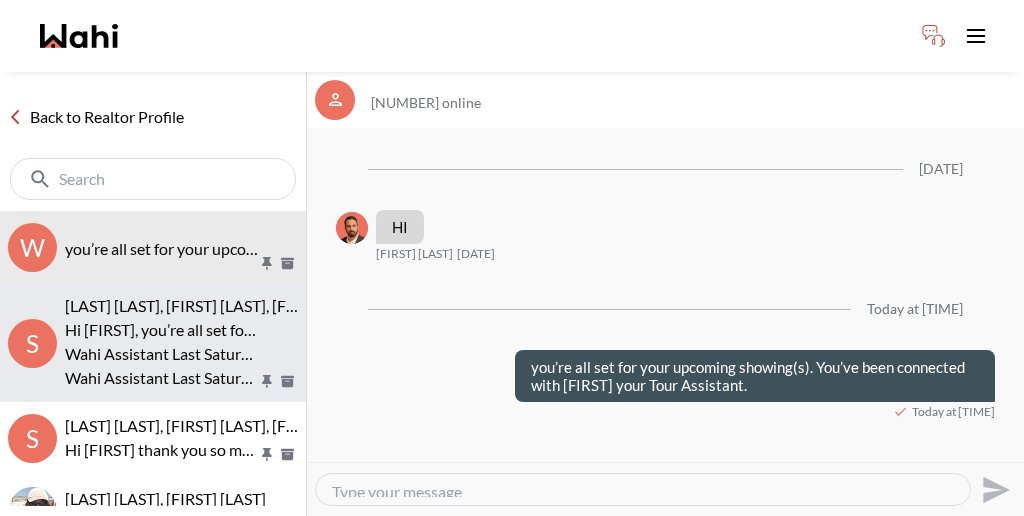 click on "Wahi Assistant
Last Saturday at 2:19 PM
W" at bounding box center (161, 354) 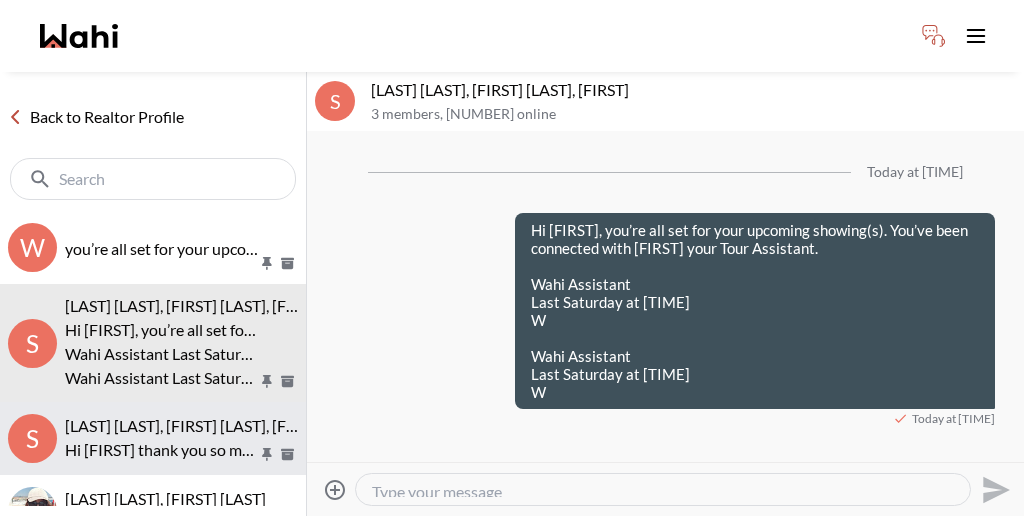 click on "Hi Michelle thank you so much" at bounding box center [161, 450] 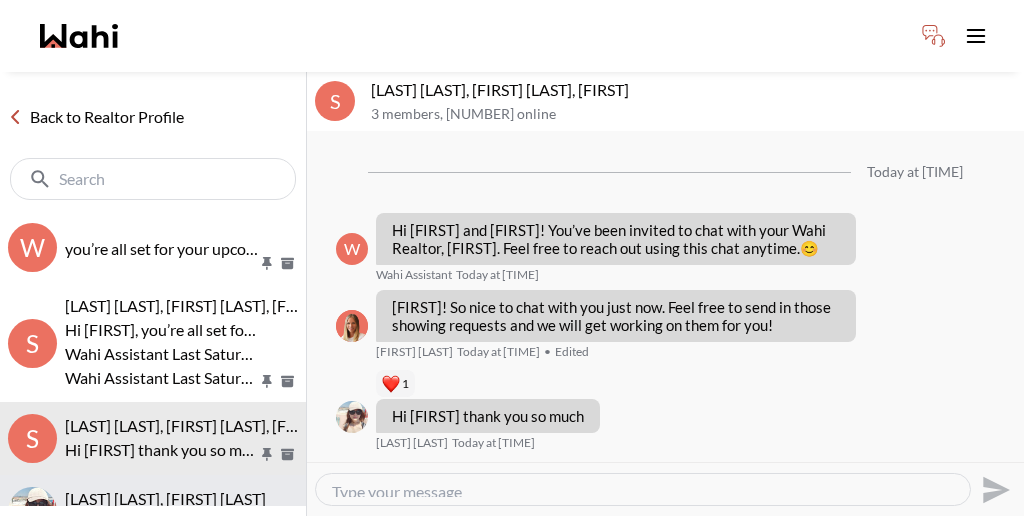 click on "Hey, chat with your co-buyer here." at bounding box center (161, 523) 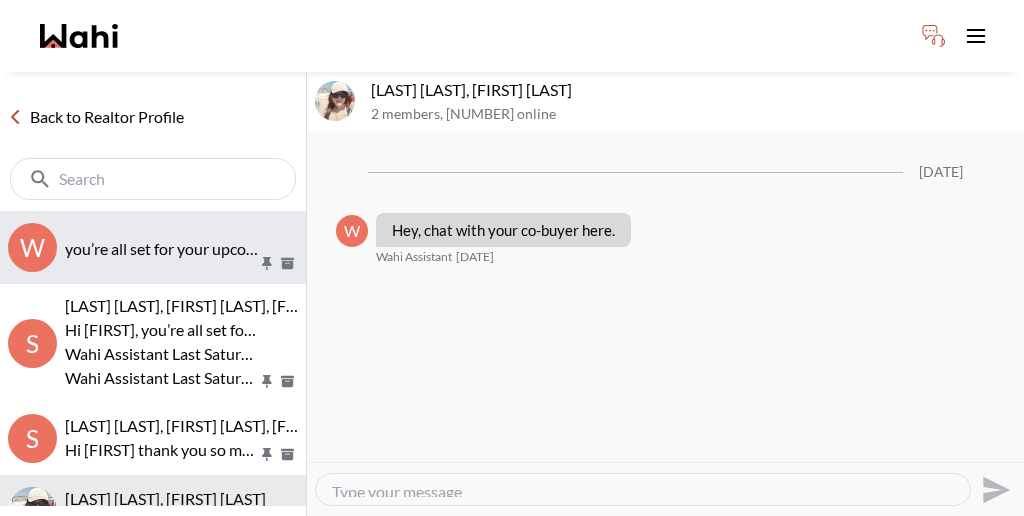 click on "you’re all set for your upcoming showing(s). You’ve been connected with [FIRST] your Tour Assistant." at bounding box center [161, 249] 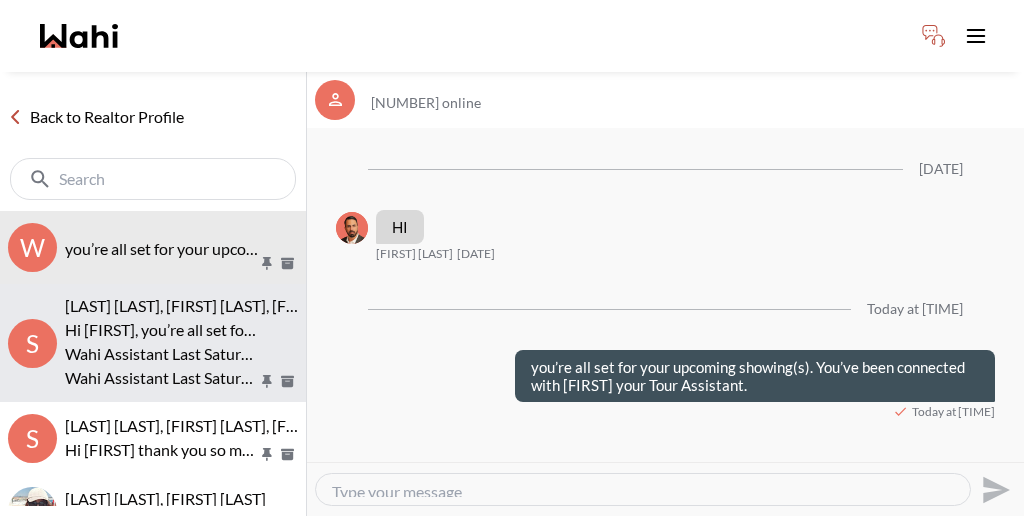 click on "Wahi Assistant
Last Saturday at 2:19 PM
W" at bounding box center (161, 354) 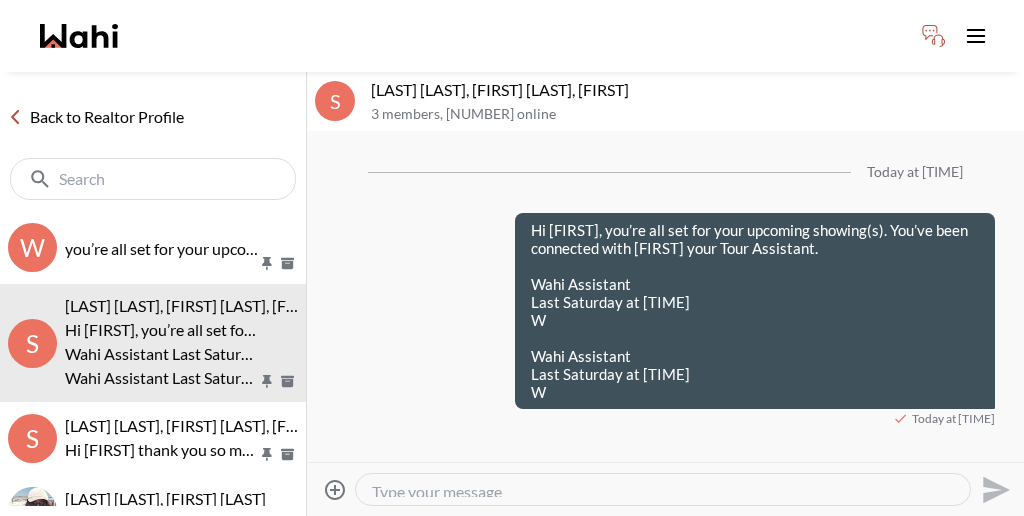 click at bounding box center (287, 381) 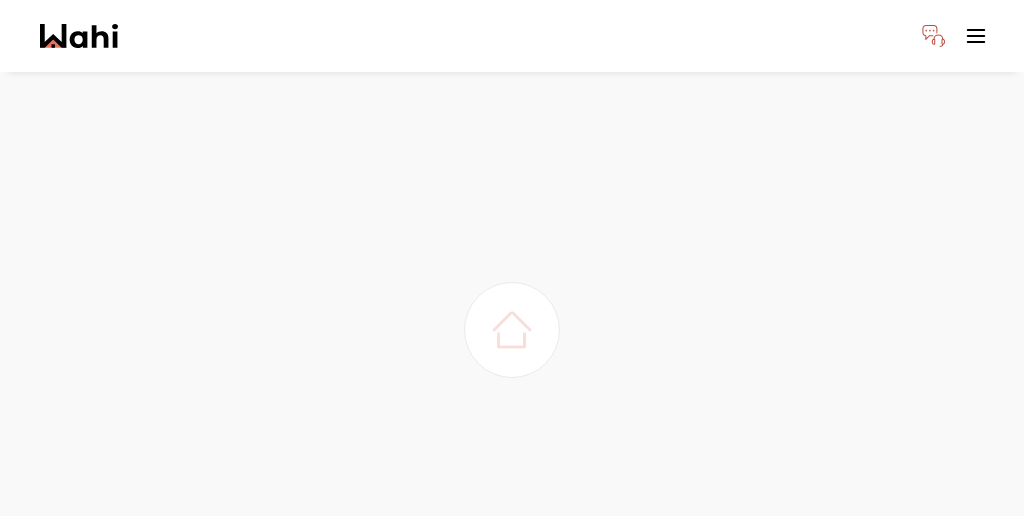 scroll, scrollTop: 0, scrollLeft: 0, axis: both 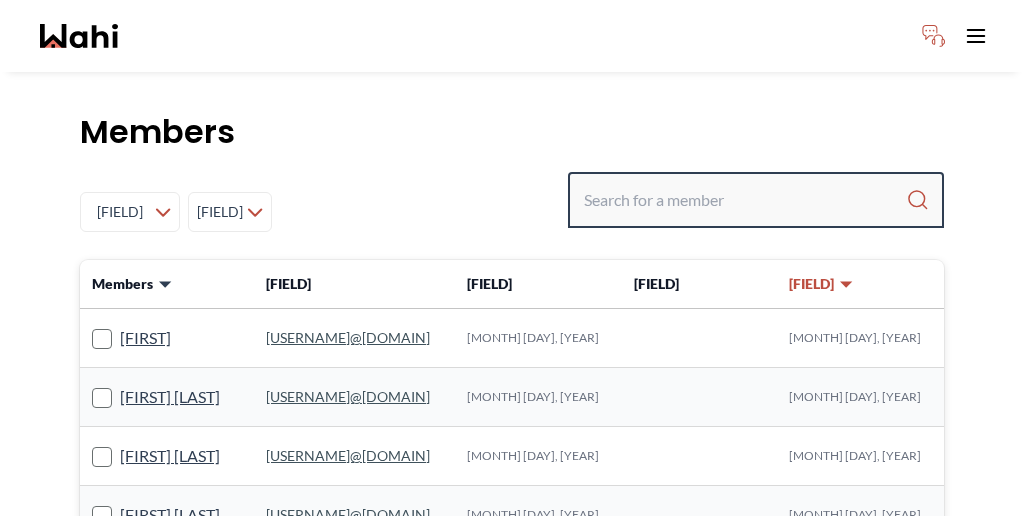 click at bounding box center [745, 200] 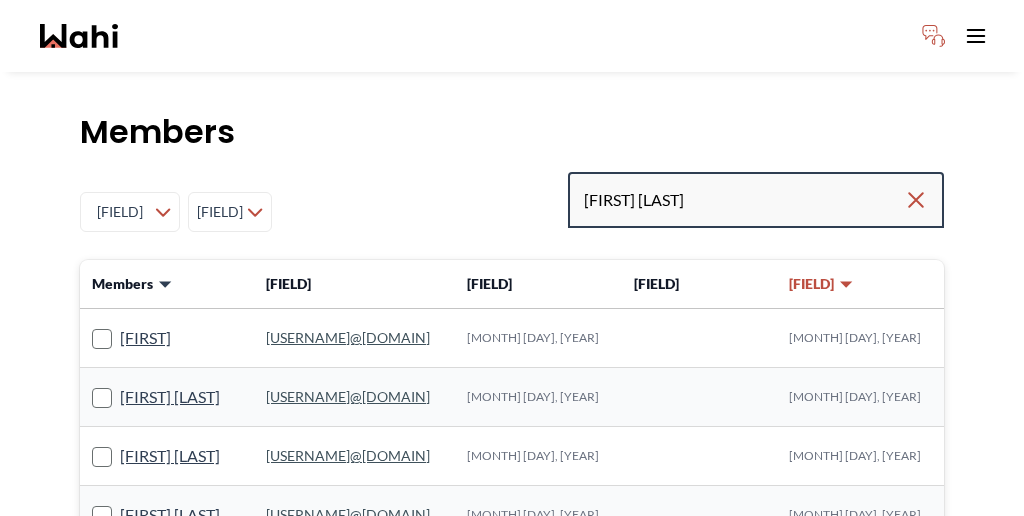 type on "[FIRST] [LAST]" 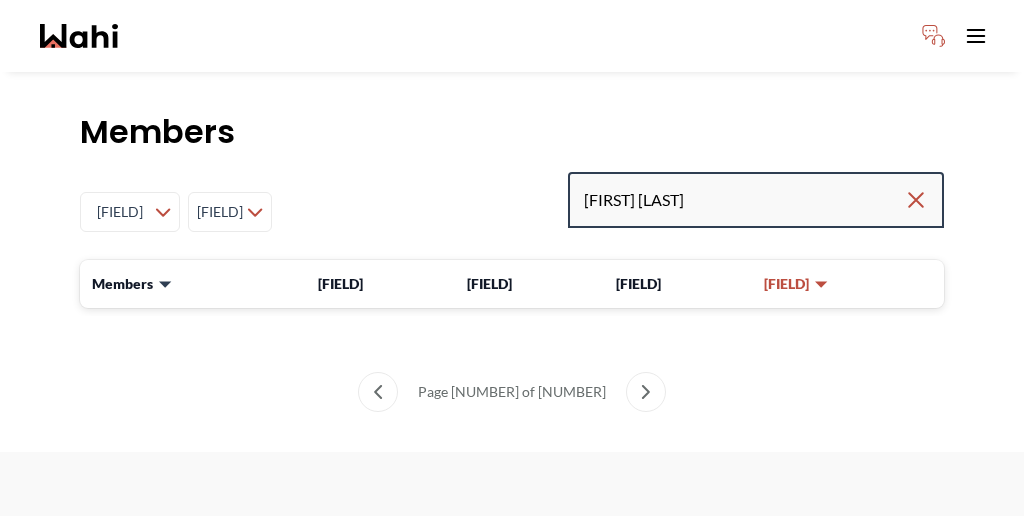 click on "[FIRST] [LAST]" at bounding box center [744, 200] 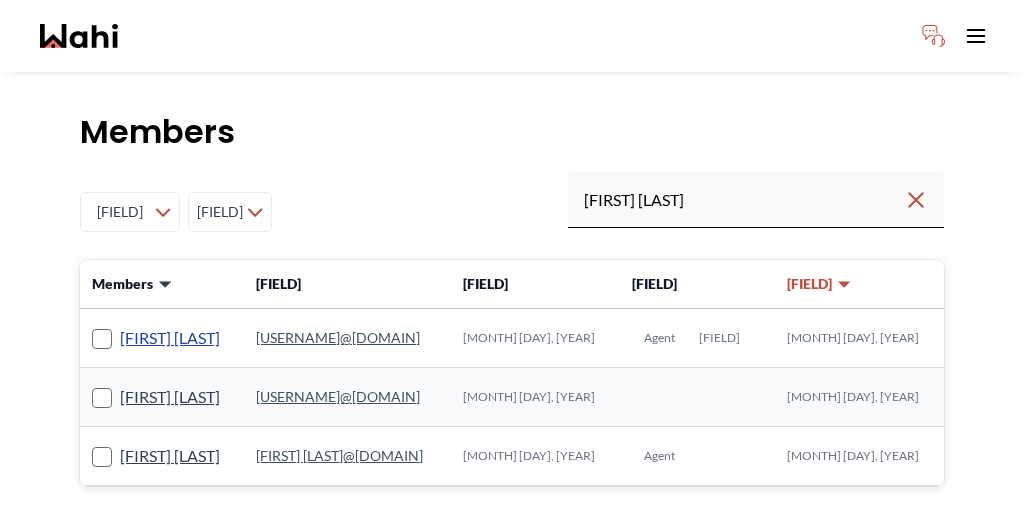 click on "[FIRST] [LAST]" at bounding box center [170, 338] 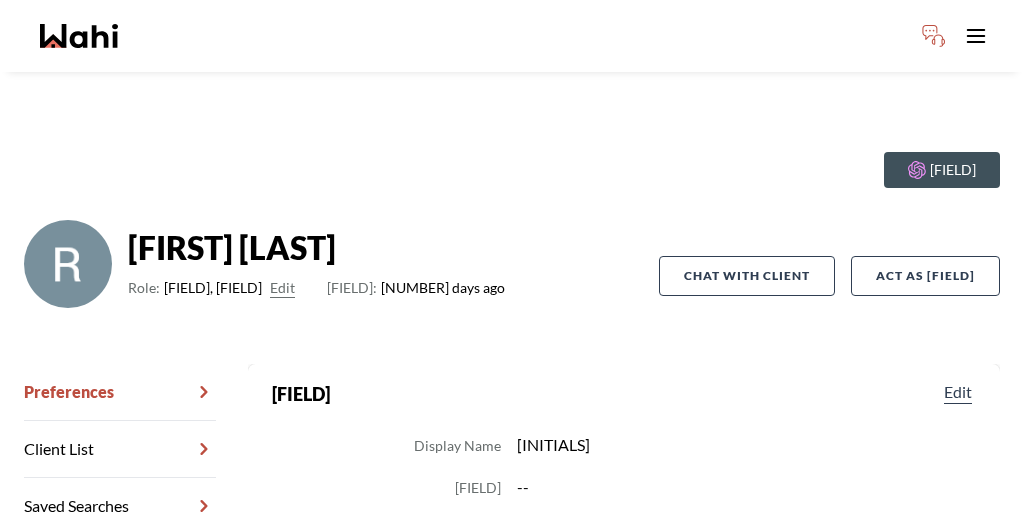 click on "Chat Transcripts" at bounding box center [120, 620] 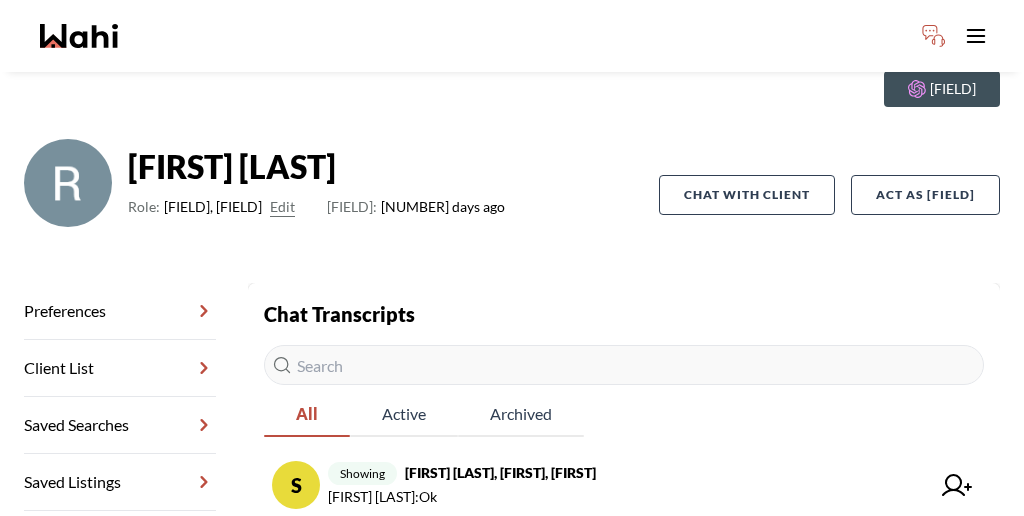scroll, scrollTop: 82, scrollLeft: 0, axis: vertical 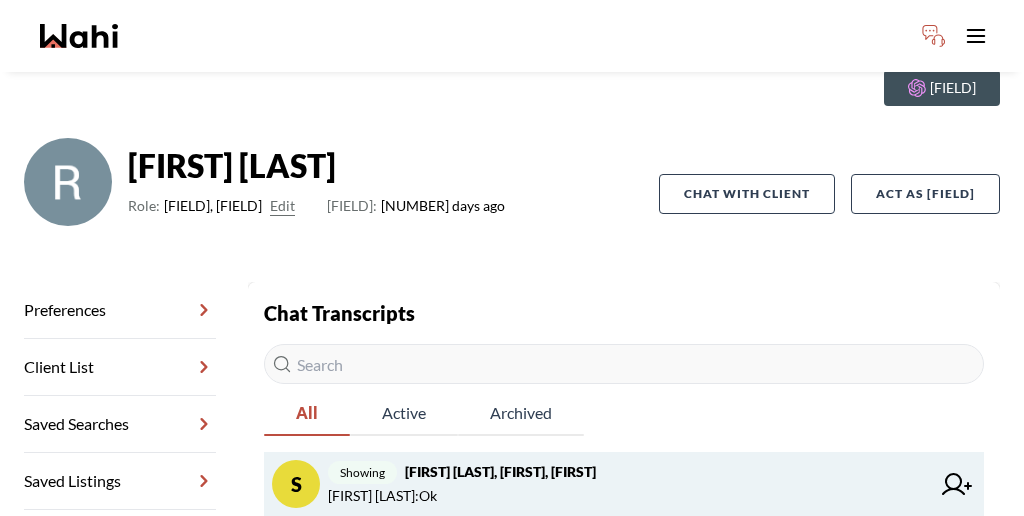click on "Salman Arif, Rohit, Michelle" at bounding box center [500, 471] 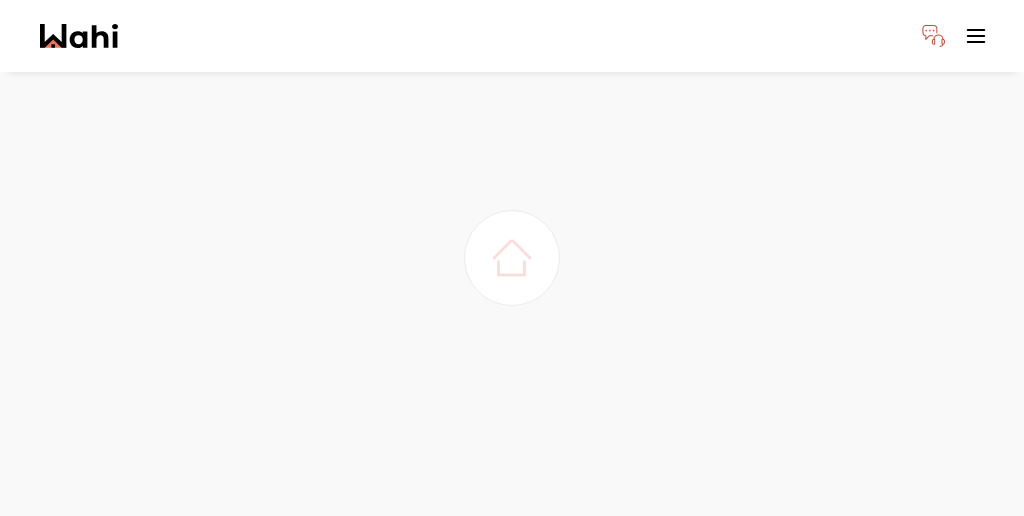 scroll, scrollTop: 0, scrollLeft: 0, axis: both 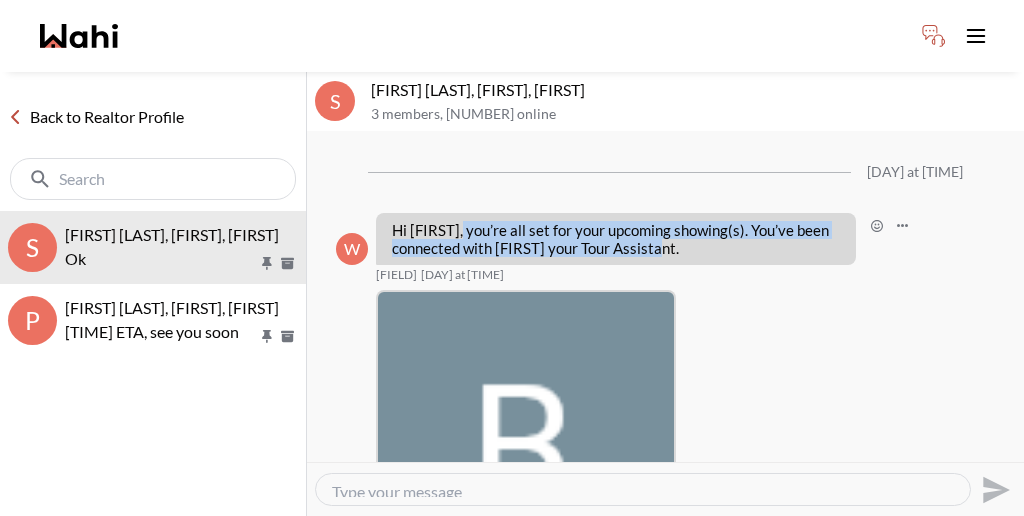 drag, startPoint x: 485, startPoint y: 192, endPoint x: 440, endPoint y: 182, distance: 46.09772 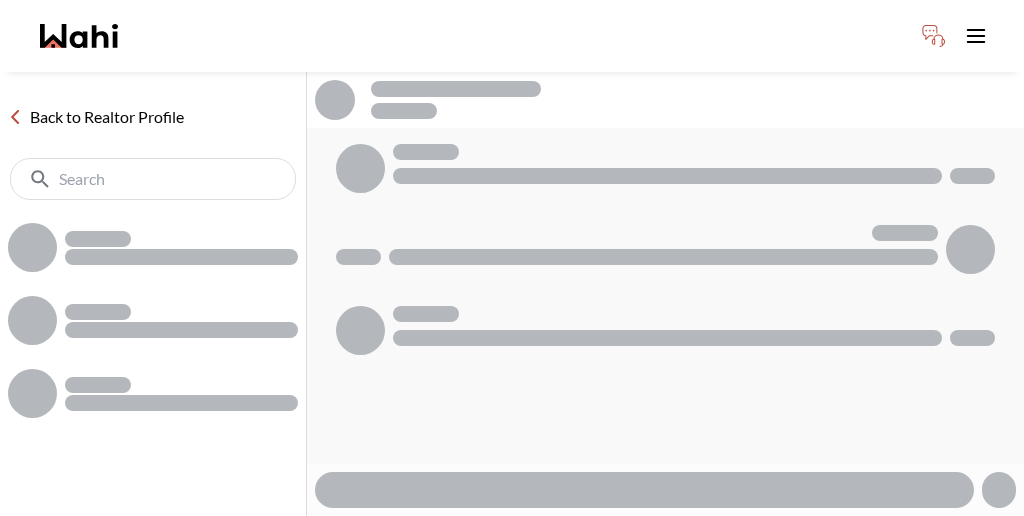 scroll, scrollTop: 0, scrollLeft: 0, axis: both 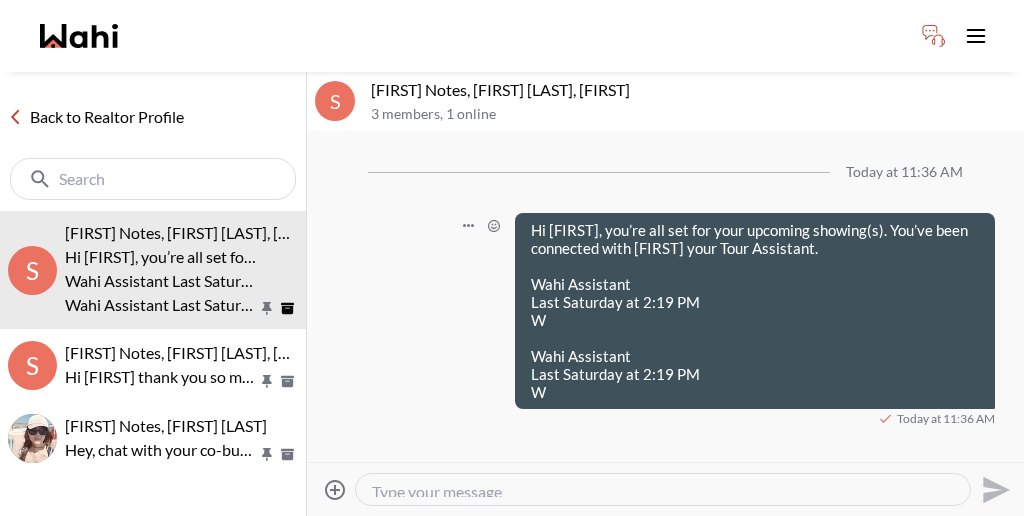 click on "Wahi Assistant
Last Saturday at 2:19 PM
W" at bounding box center [755, 302] 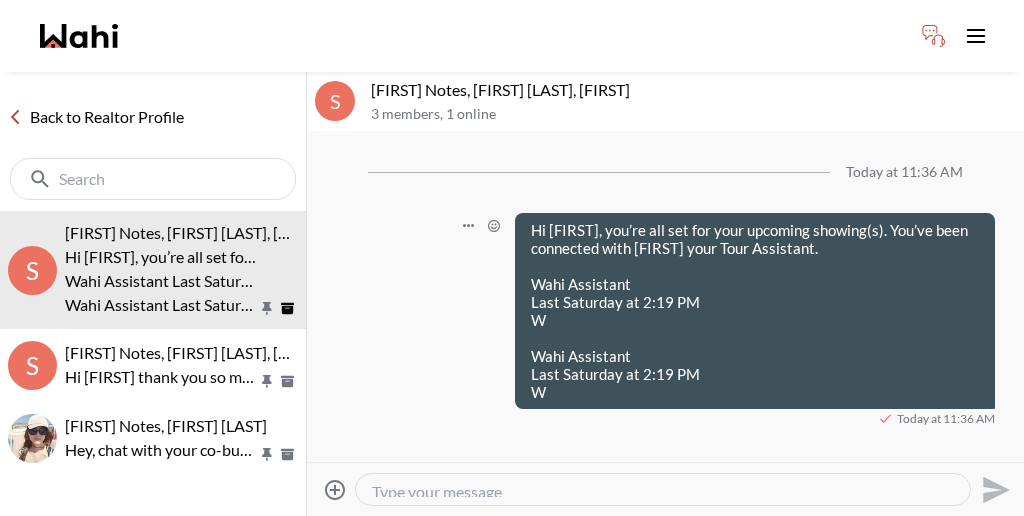 click on "Wahi Assistant
Last Saturday at 2:19 PM
W" at bounding box center (755, 374) 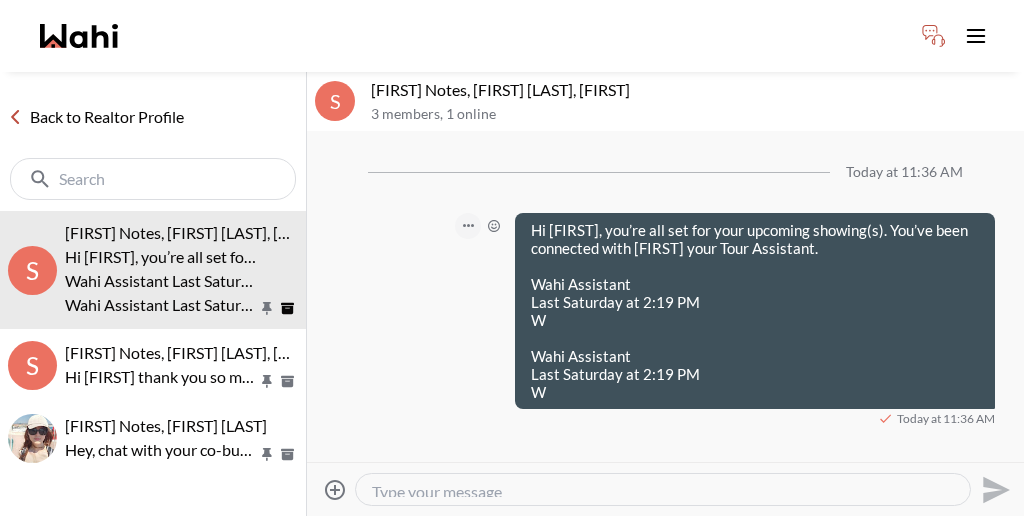 click at bounding box center [468, 226] 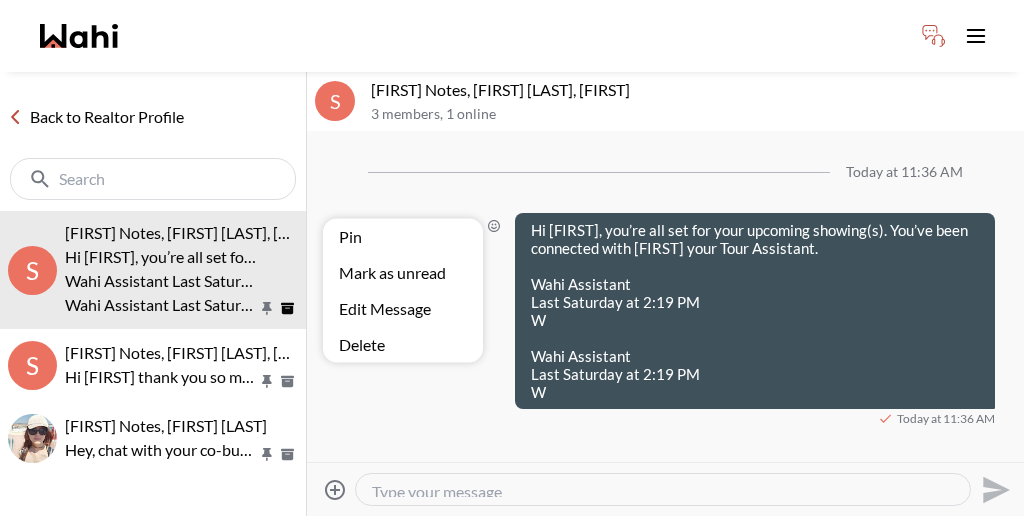 click on "Edit Message" at bounding box center (403, 308) 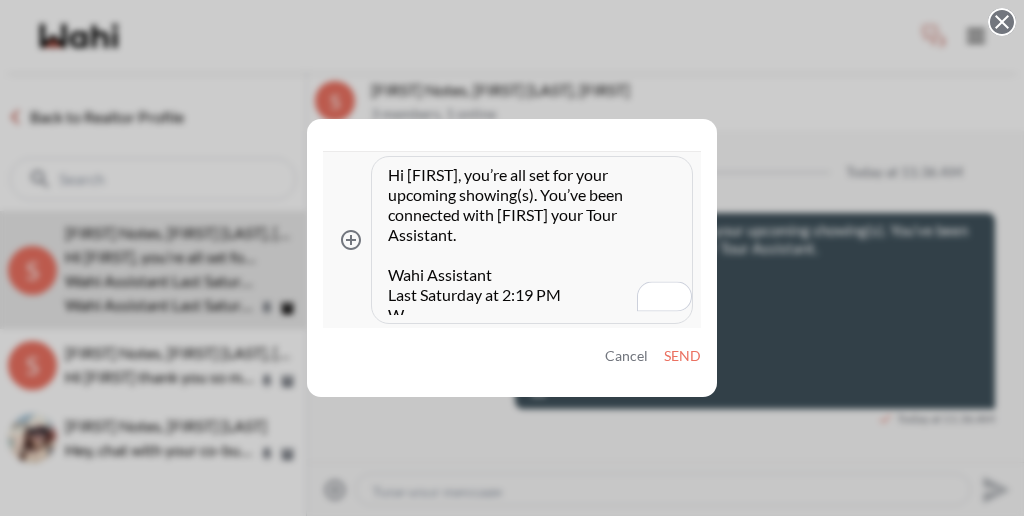 drag, startPoint x: 409, startPoint y: 312, endPoint x: 381, endPoint y: 224, distance: 92.34717 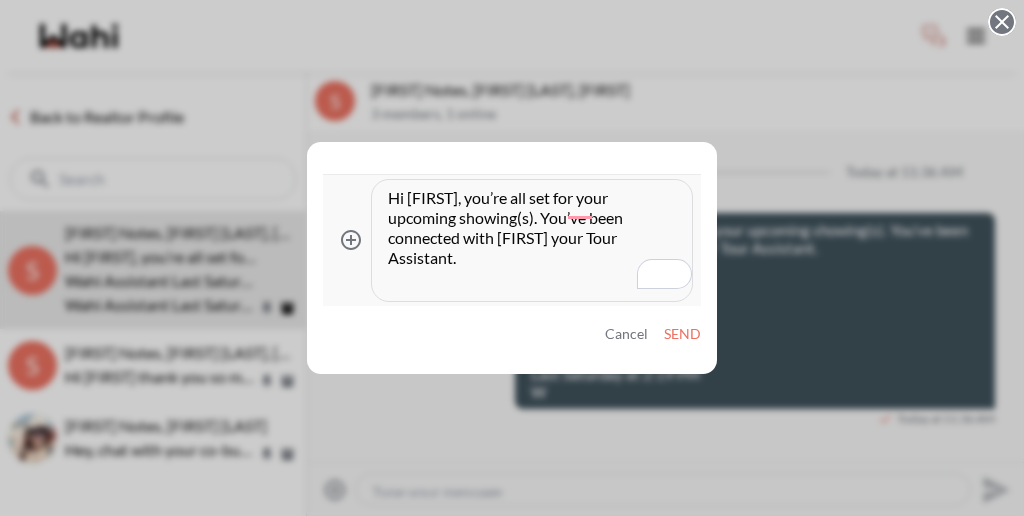 type on "Hi Sophia, you’re all set for your upcoming showing(s). You’ve been connected with Rohit your Tour Assistant." 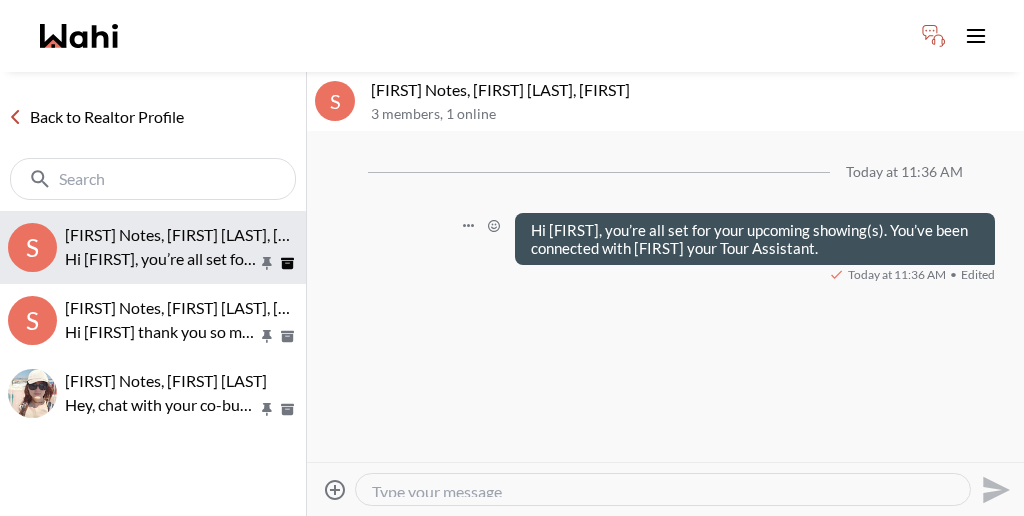 click on "Hi Sophia, you’re all set for your upcoming showing(s). You’ve been connected with Rohit your Tour Assistant." at bounding box center (161, 259) 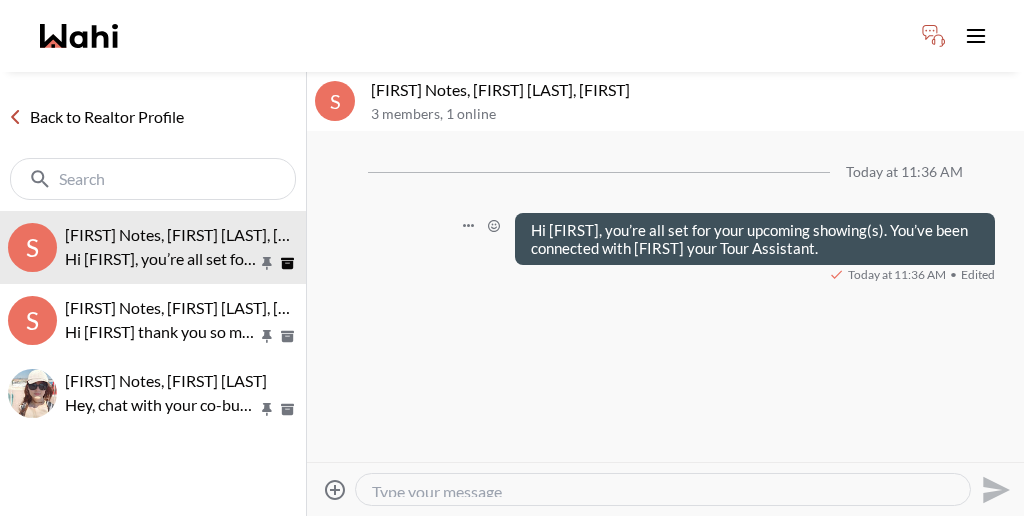 click at bounding box center (15, 117) 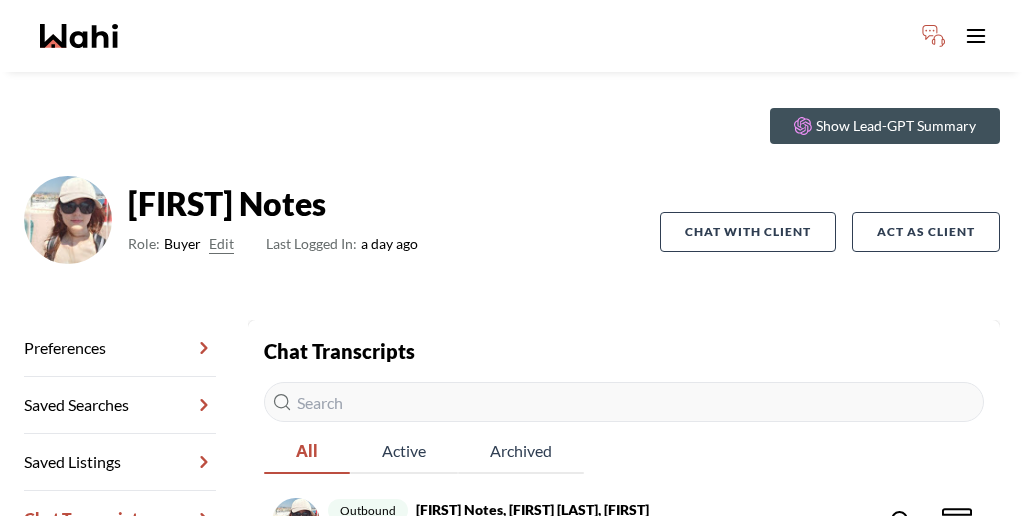 scroll, scrollTop: 66, scrollLeft: 0, axis: vertical 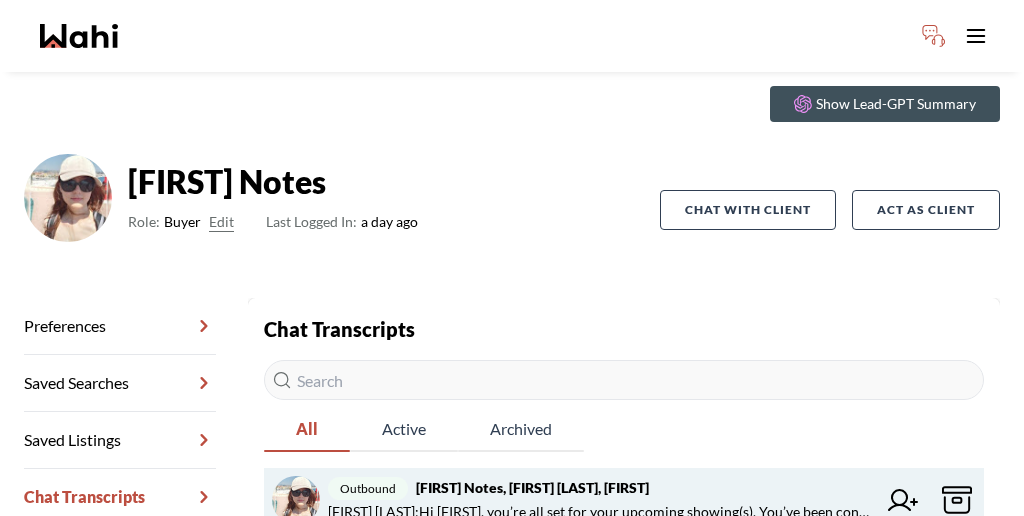 click at bounding box center (903, 500) 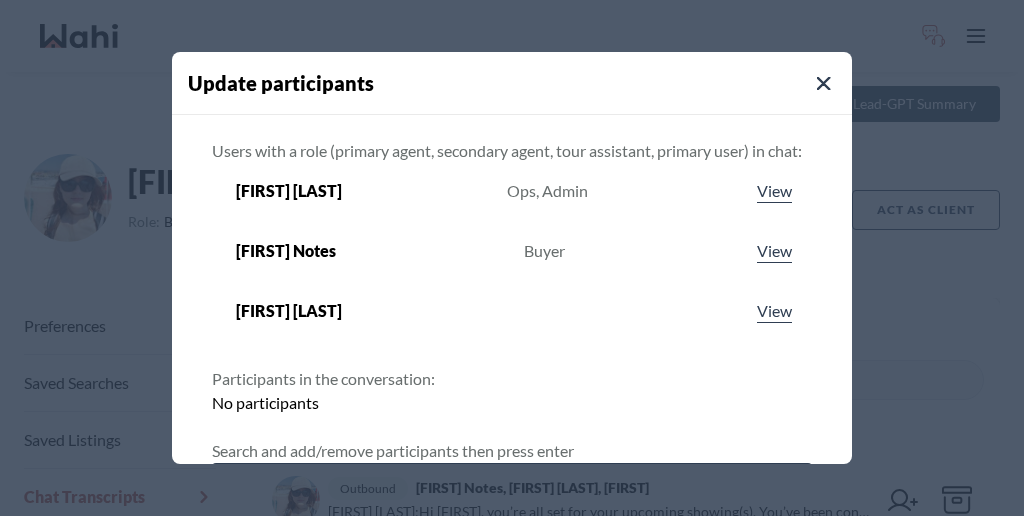 click at bounding box center (500, 491) 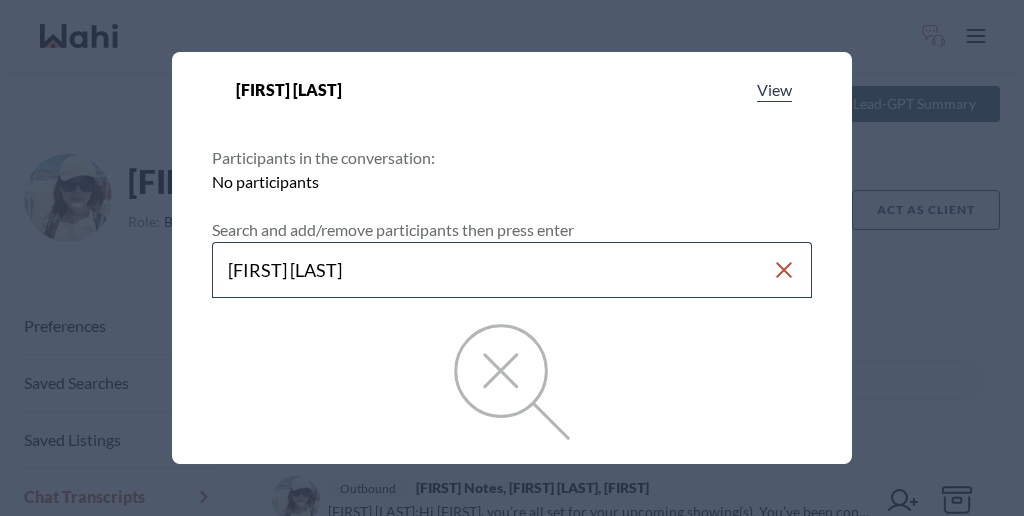 scroll, scrollTop: 222, scrollLeft: 0, axis: vertical 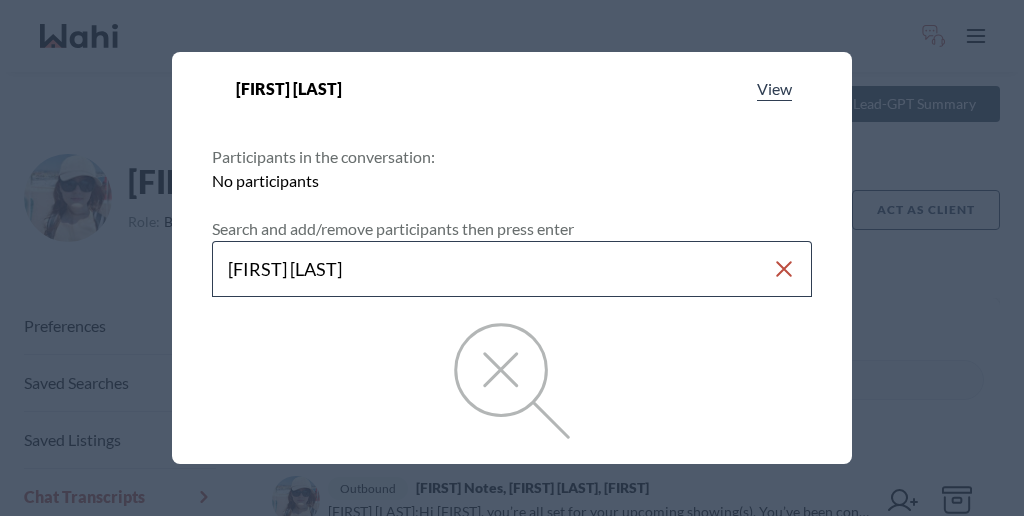 type on "rohit duggal" 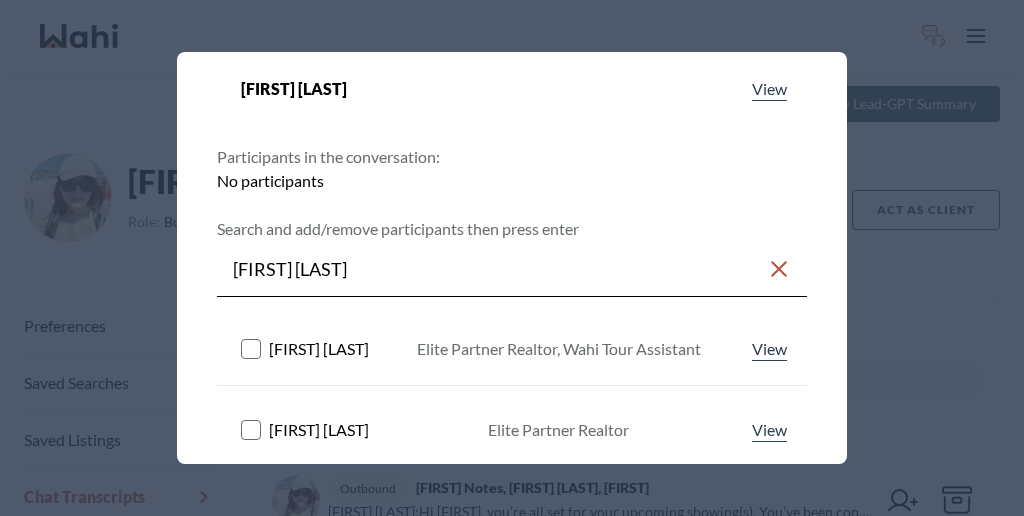 click at bounding box center (251, 348) 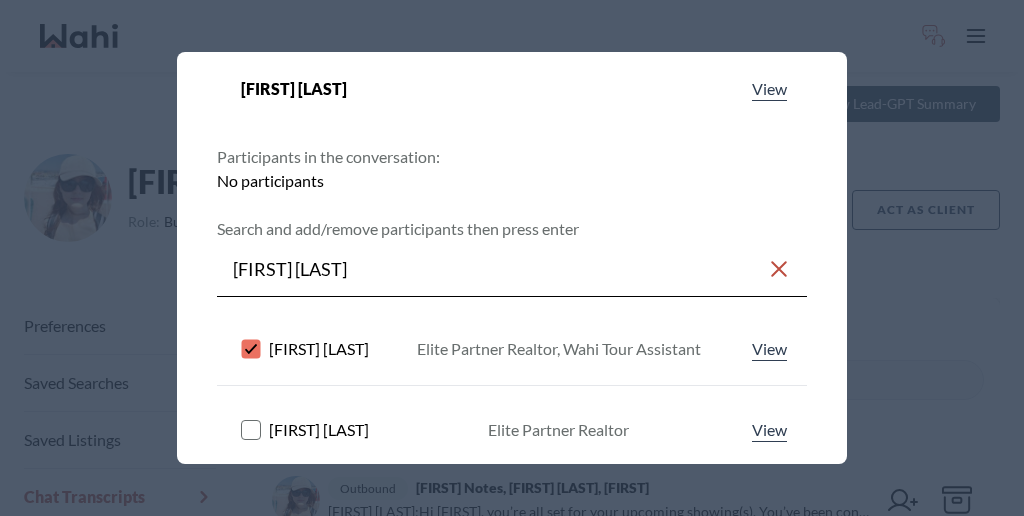 click on "Save changes" at bounding box center (724, 615) 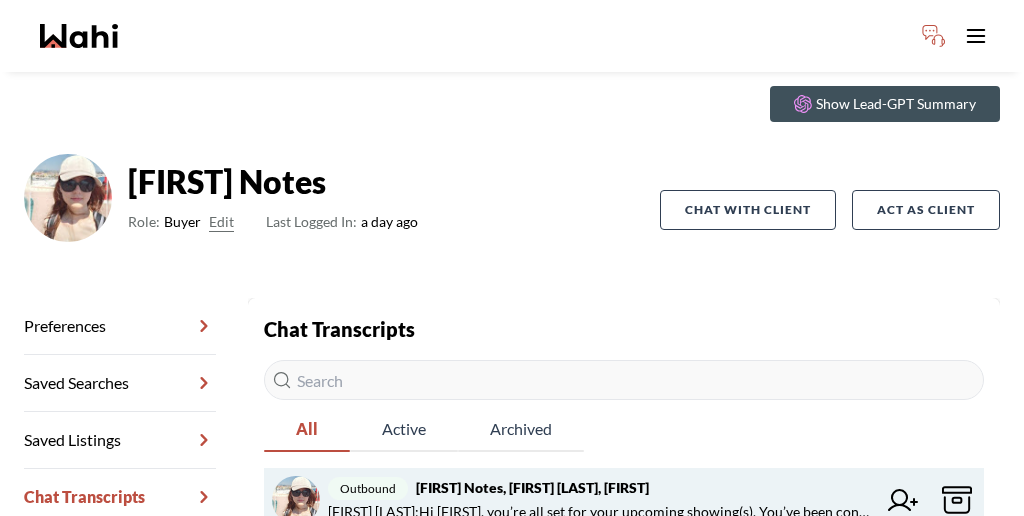 click at bounding box center [903, 500] 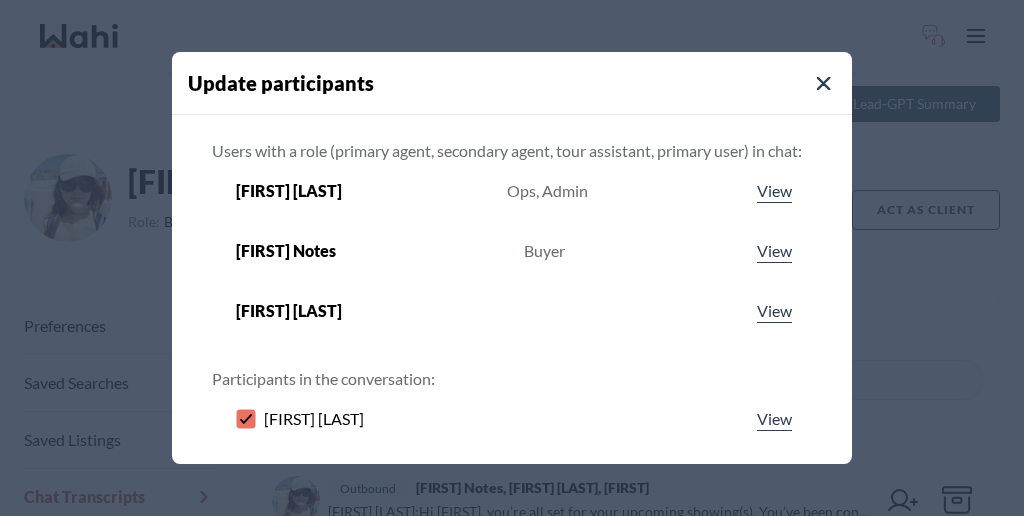 click at bounding box center (500, 523) 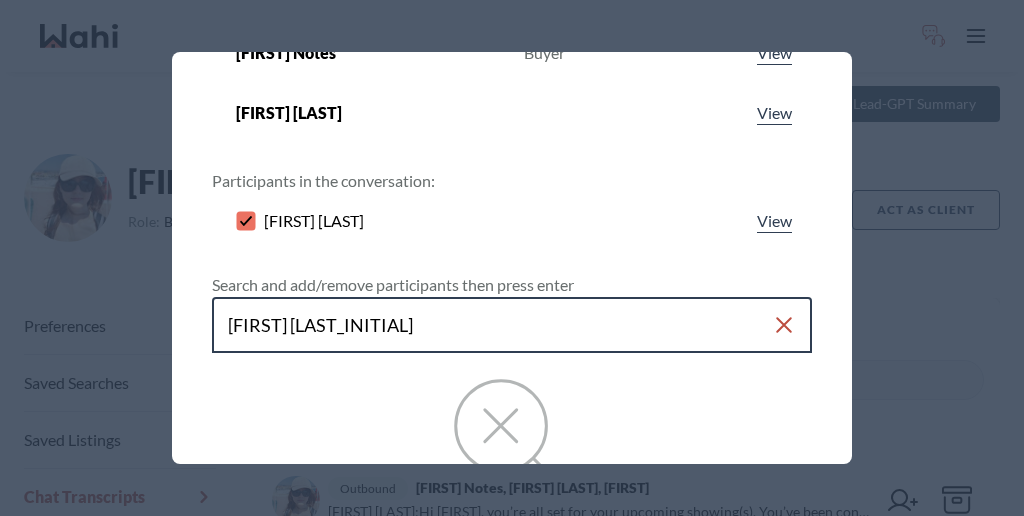 scroll, scrollTop: 207, scrollLeft: 0, axis: vertical 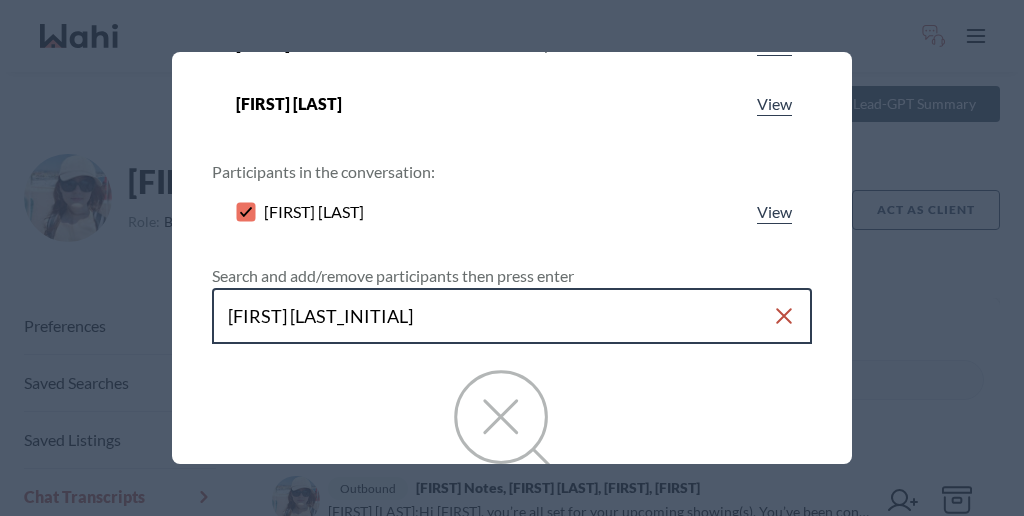 click on "michellle ryck" at bounding box center (500, 316) 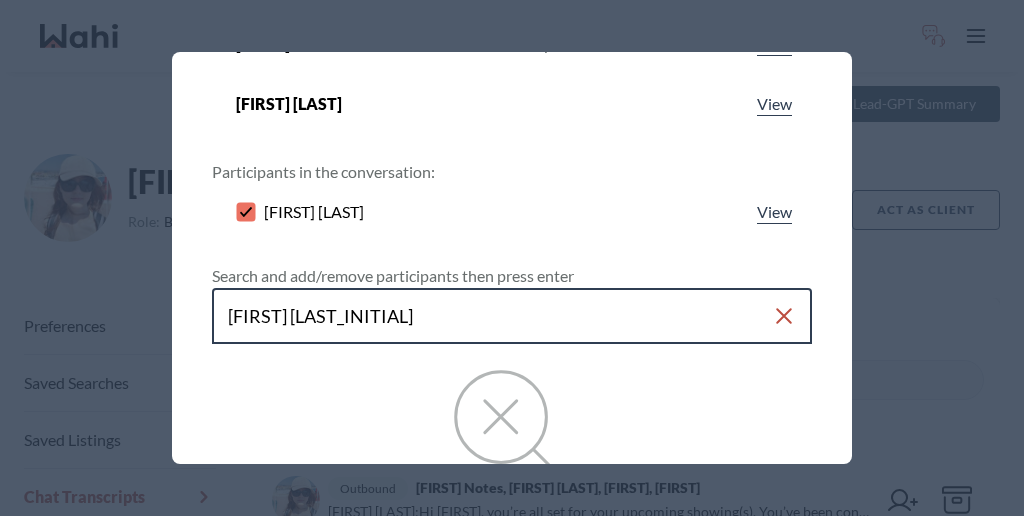 click on "michellle ryck" at bounding box center (500, 316) 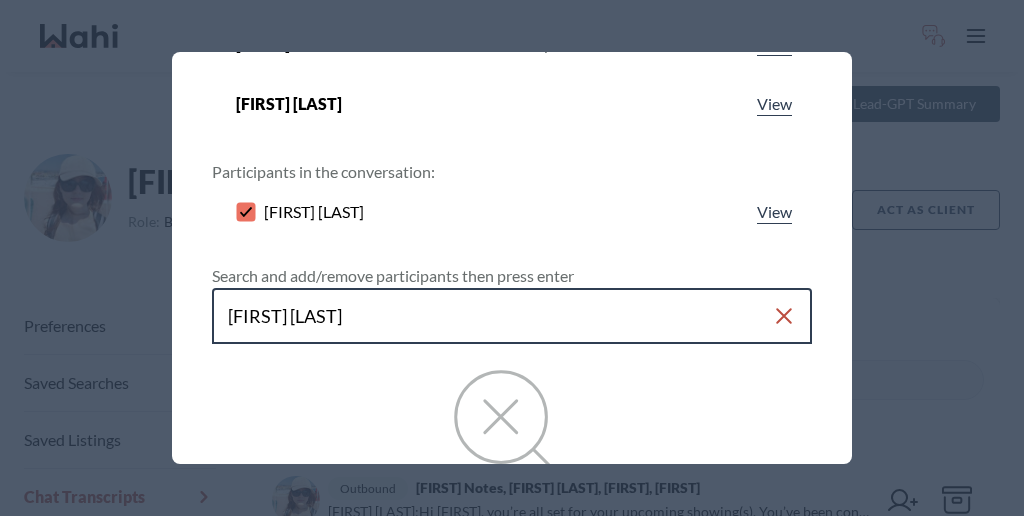 click on "michelle ryck" at bounding box center (500, 316) 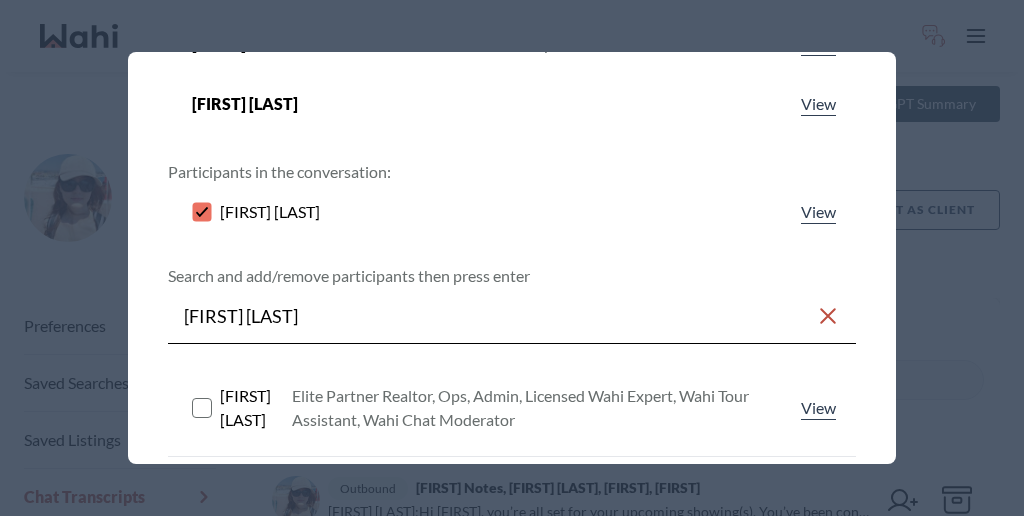 click at bounding box center [202, 407] 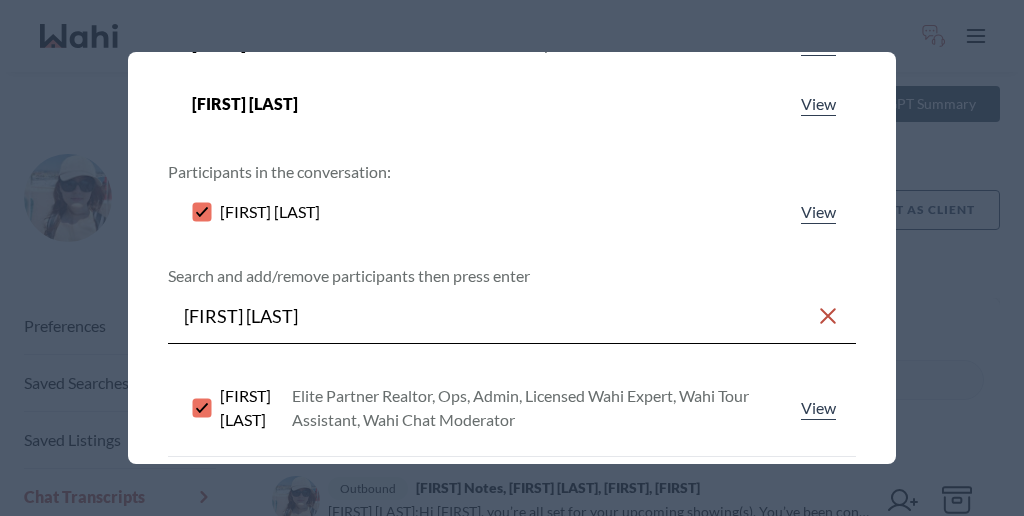 click on "Save changes" at bounding box center [773, 605] 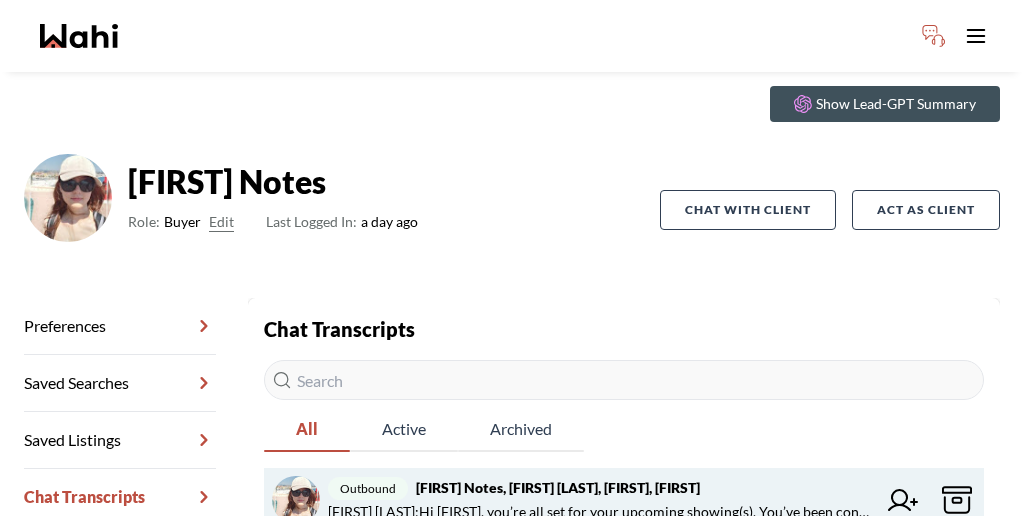 click on "Alicia Malette :  Hi Sophia, you’re all set for your upcoming showing(s). You’ve been connected with Rohit your Tour Assistant.
Wahi Assistant
Last Saturday at 2:19 PM
W
Wahi Assistant
Last Saturday at 2:19 PM
W" at bounding box center (602, 512) 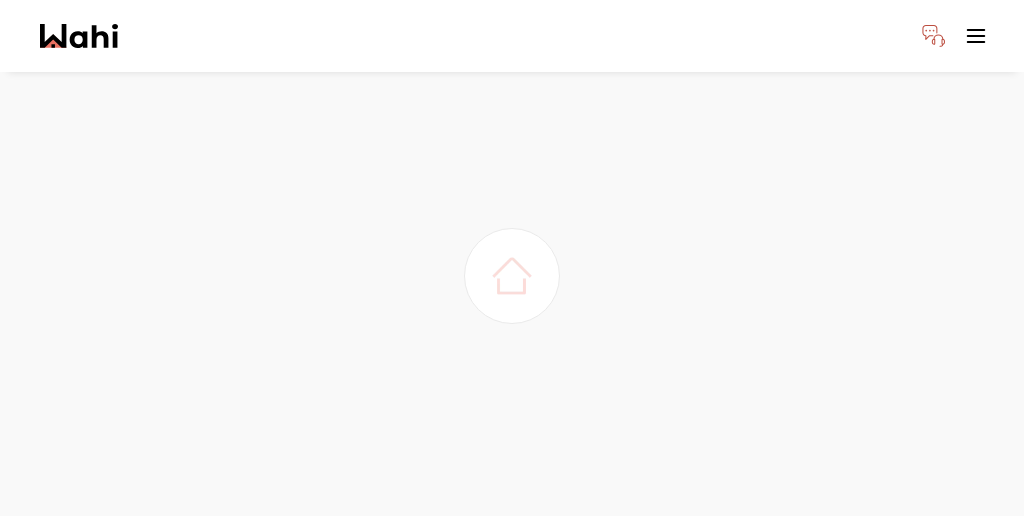 scroll, scrollTop: 0, scrollLeft: 0, axis: both 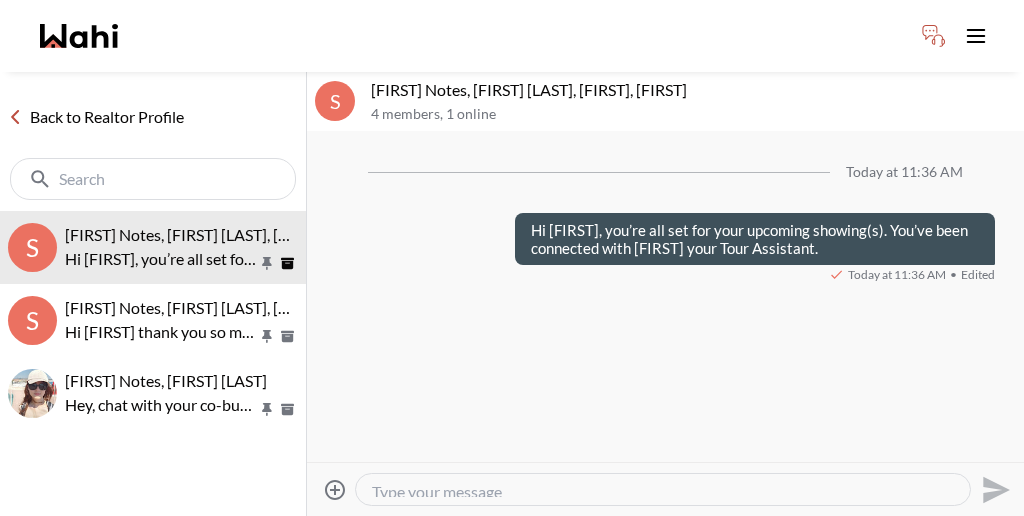 click at bounding box center (663, 489) 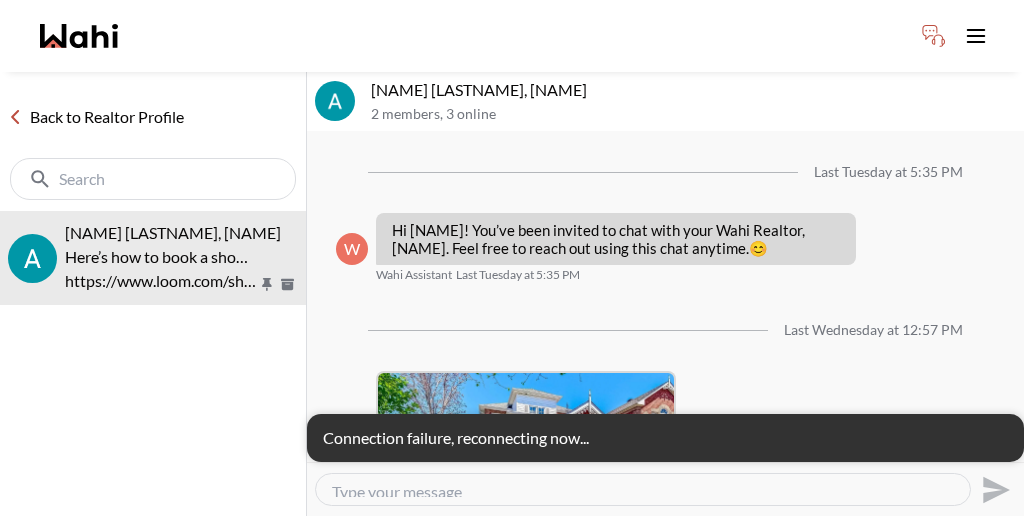 scroll, scrollTop: 0, scrollLeft: 0, axis: both 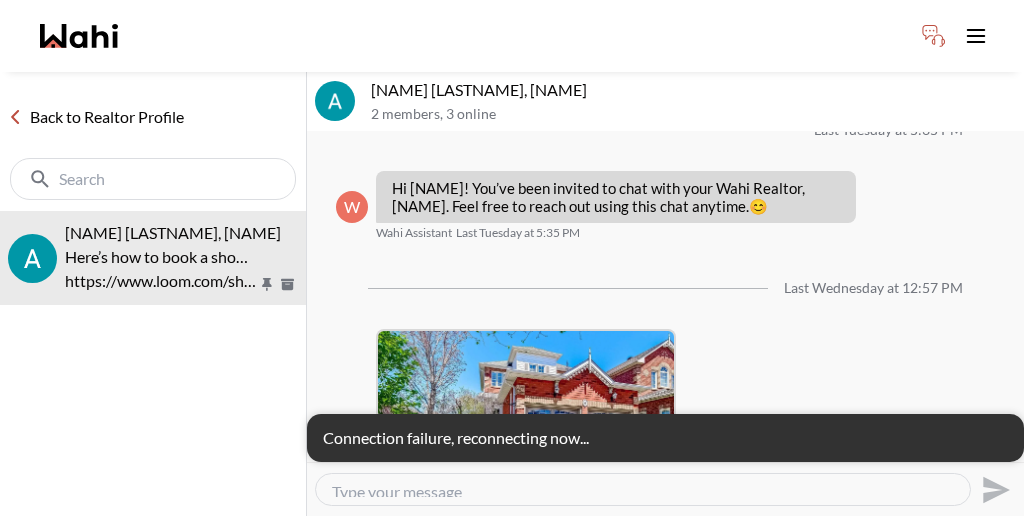 click at bounding box center [15, 117] 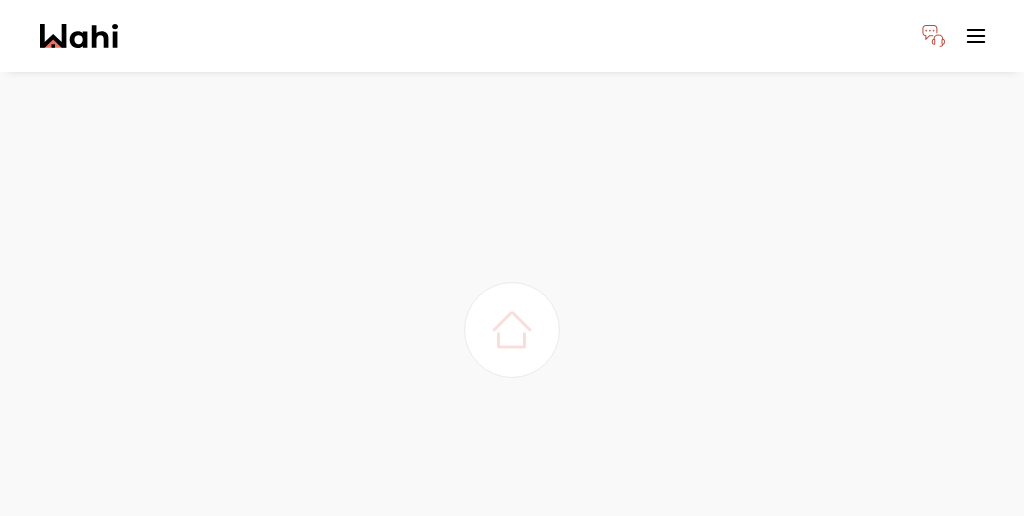 scroll, scrollTop: 0, scrollLeft: 0, axis: both 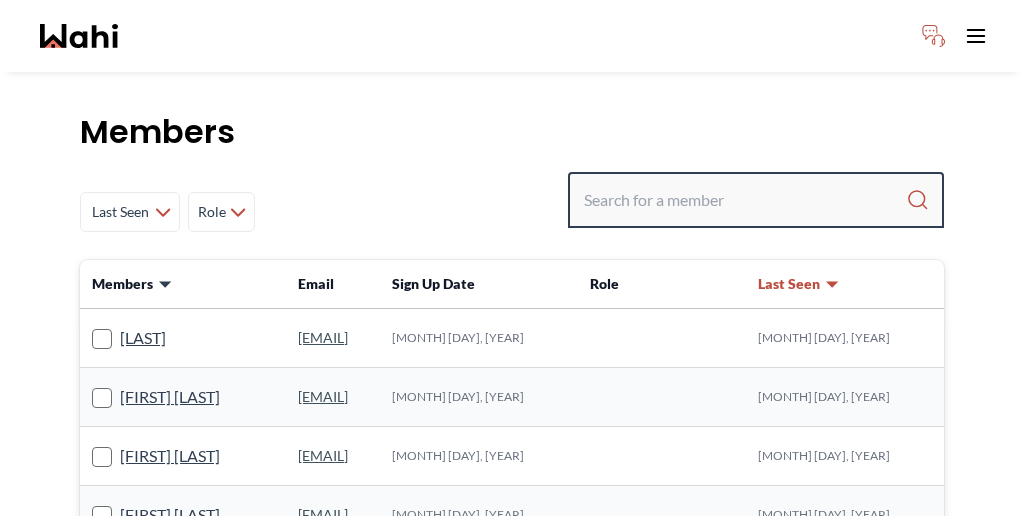 click at bounding box center (745, 200) 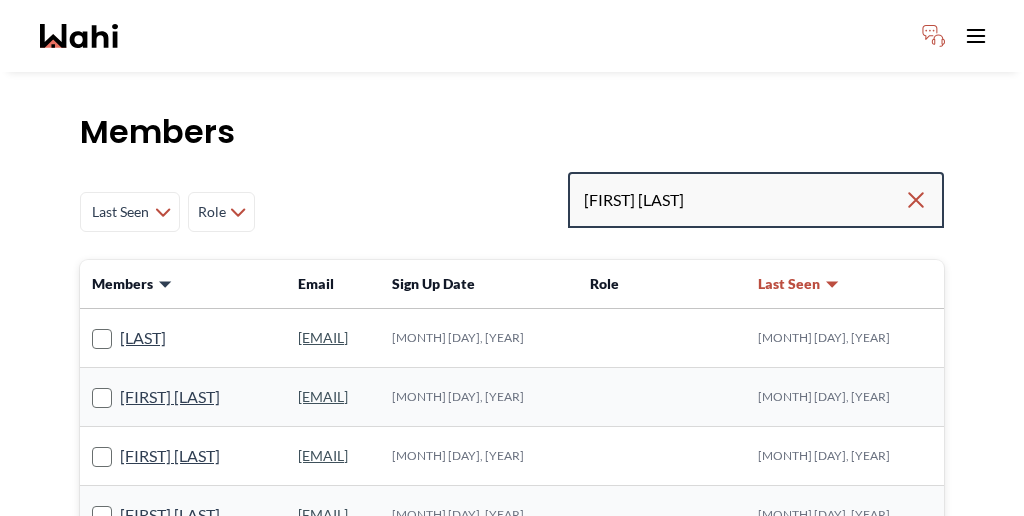 type on "[FIRST] [LAST]" 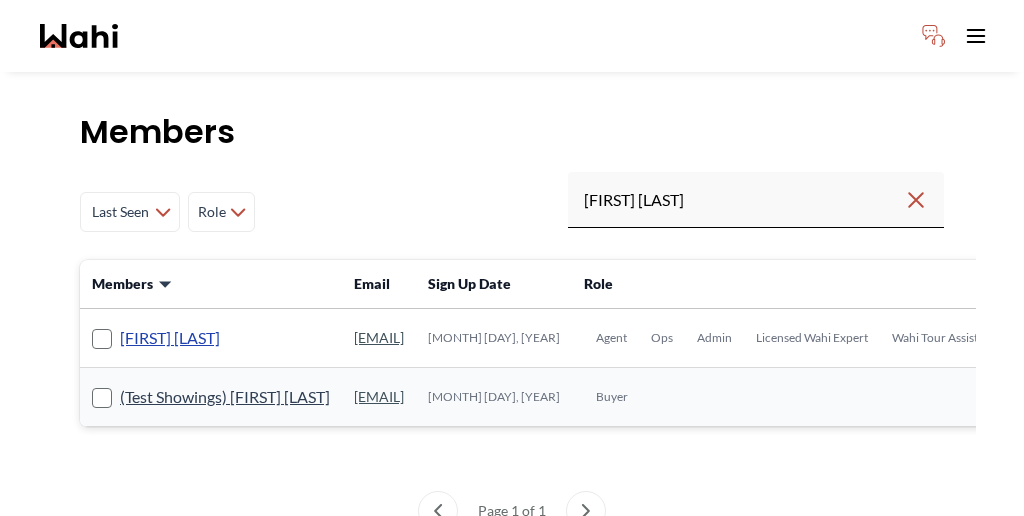 click on "Alicia Malette" at bounding box center [170, 338] 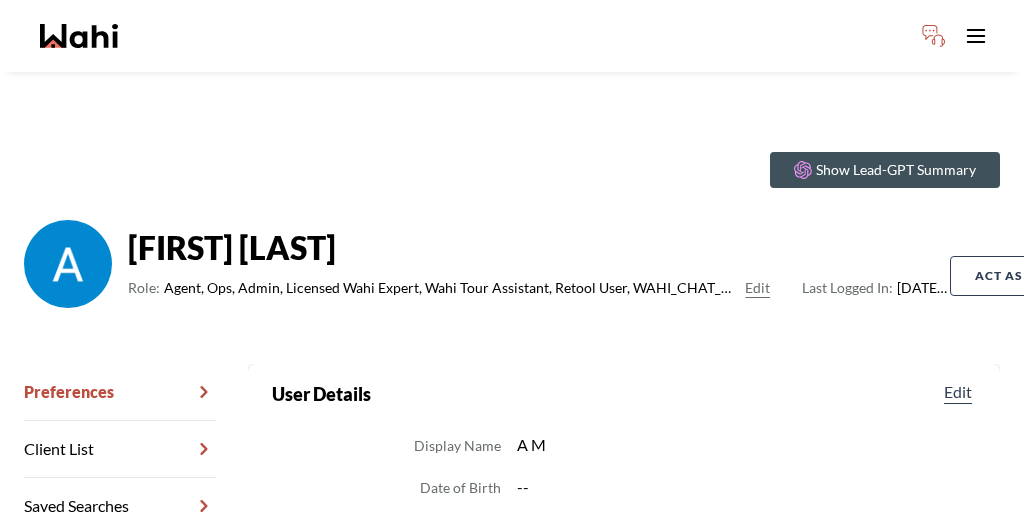 click on "Chat Transcripts" at bounding box center [120, 620] 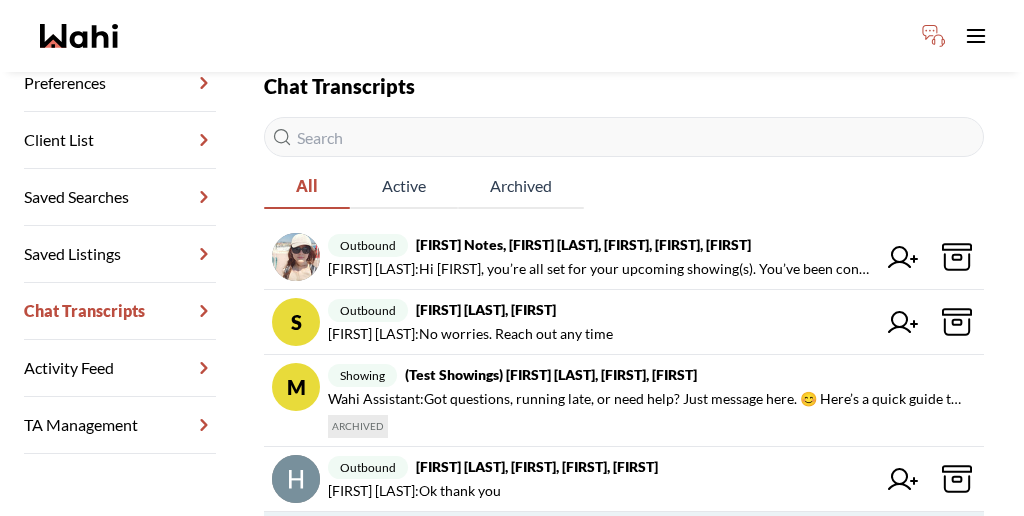 scroll, scrollTop: 0, scrollLeft: 0, axis: both 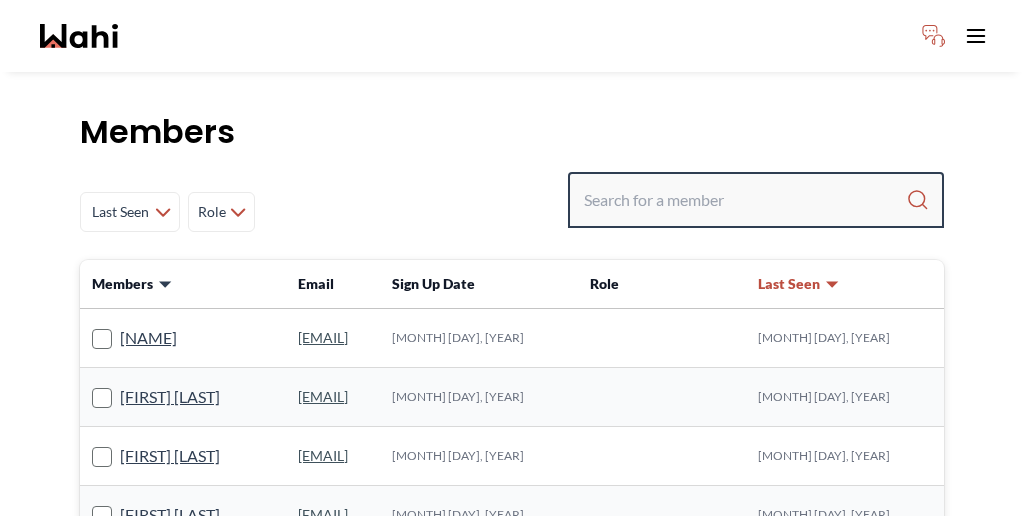 click at bounding box center [745, 200] 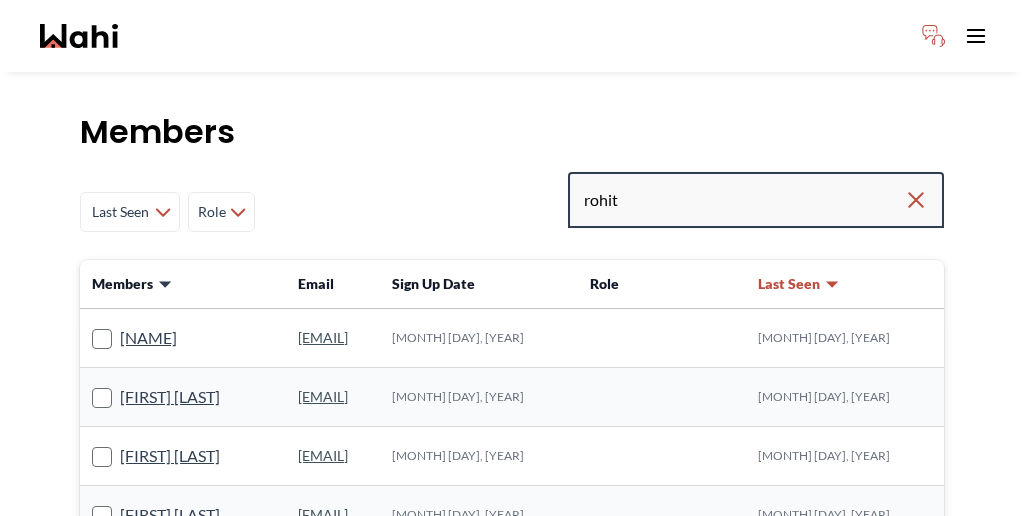type on "rohit" 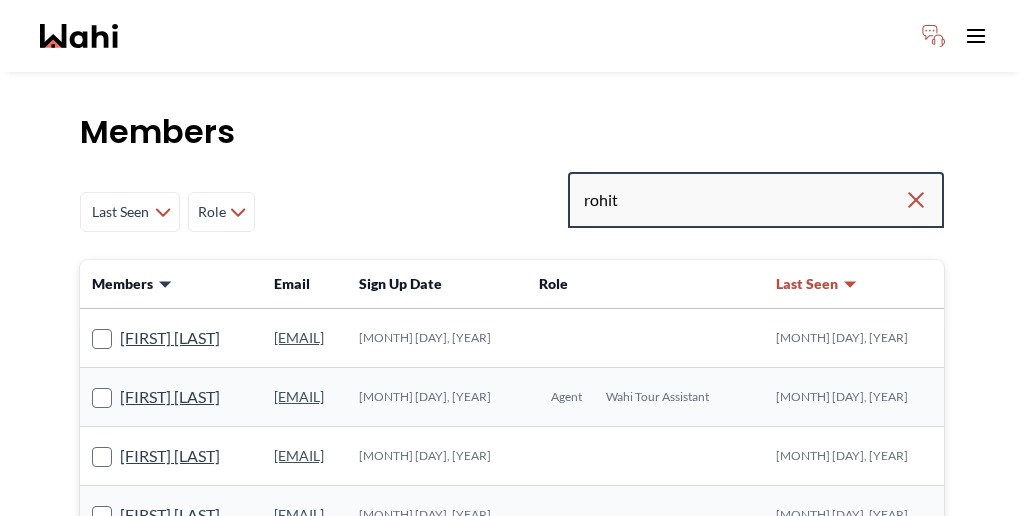 click on "rohit" at bounding box center [744, 200] 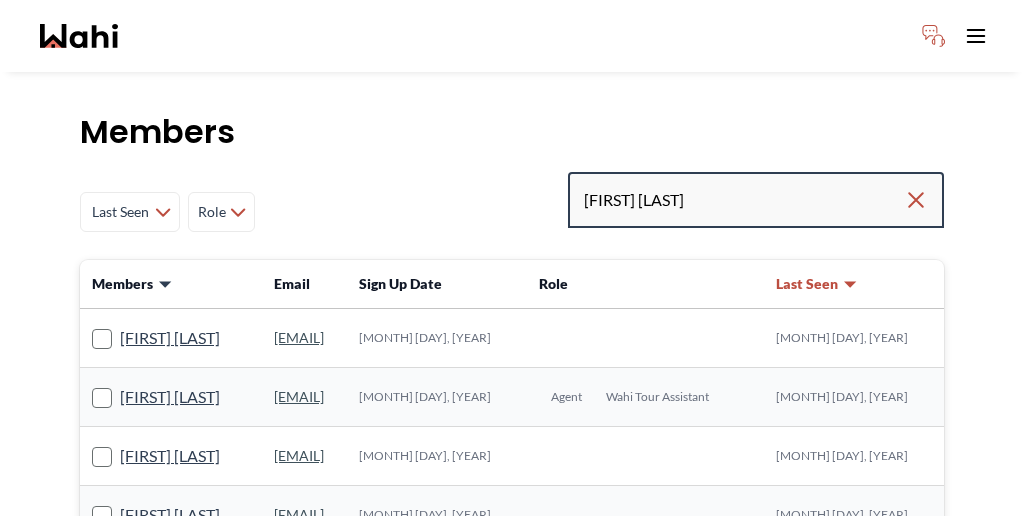 type on "rohit dugg" 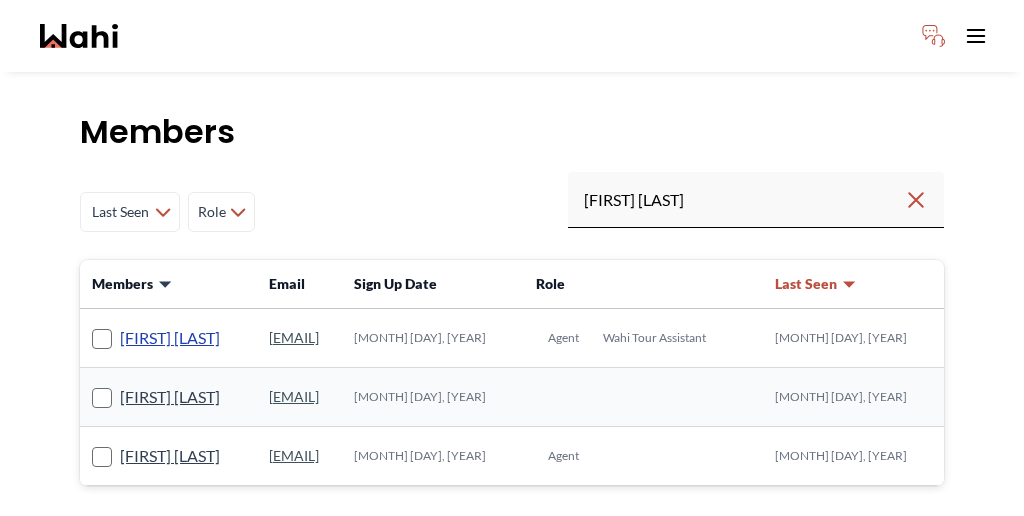 click on "Rohit Duggal" at bounding box center (170, 338) 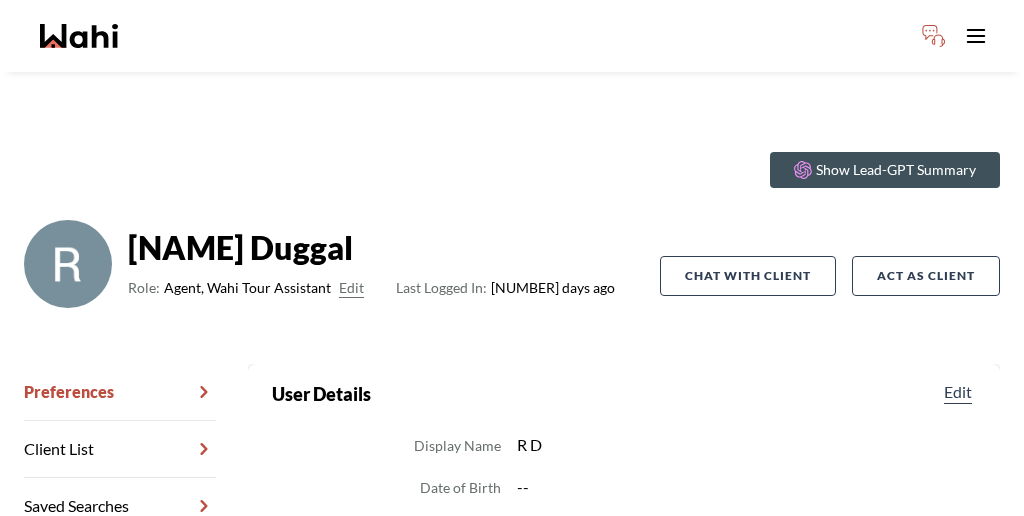 click on "Chat Transcripts" at bounding box center [120, 620] 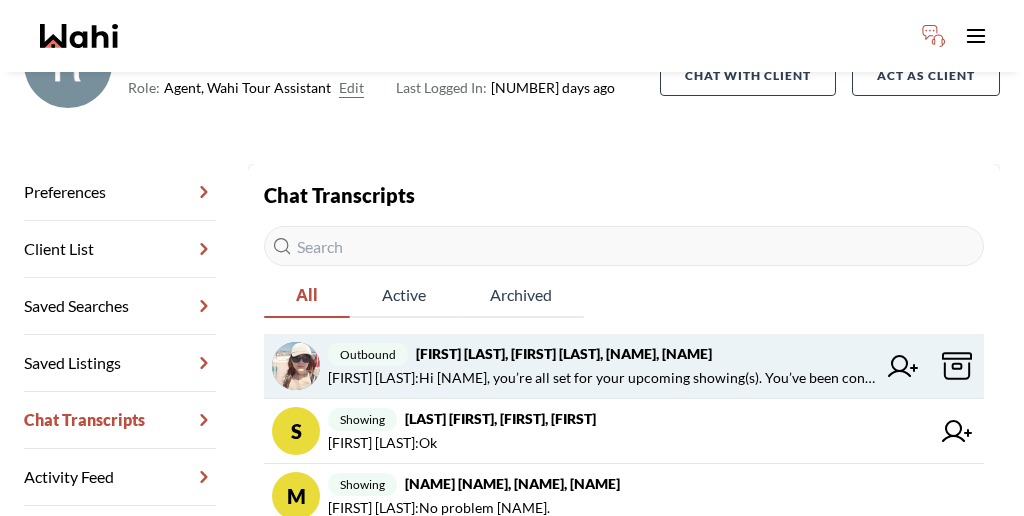 scroll, scrollTop: 229, scrollLeft: 0, axis: vertical 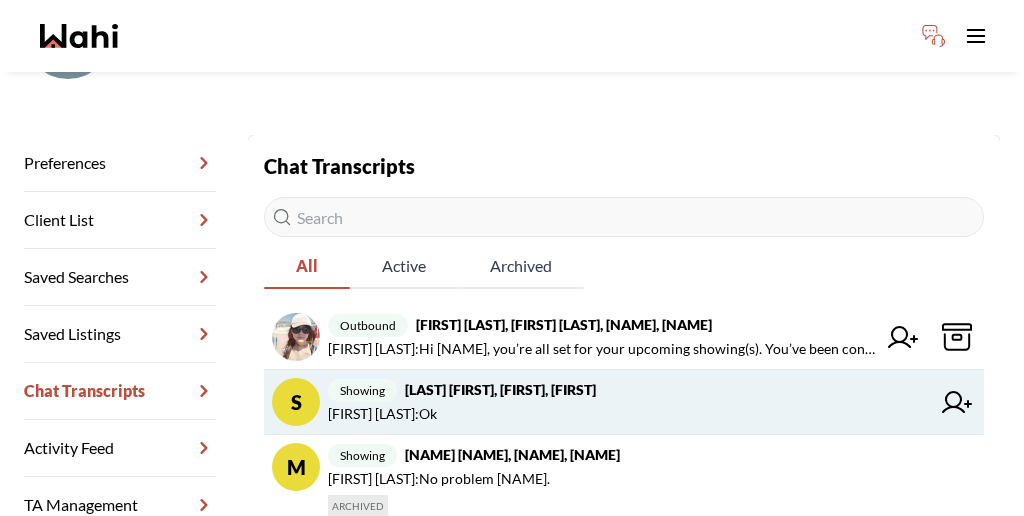 click on "Salman Arif, Rohit, Michelle" at bounding box center [500, 389] 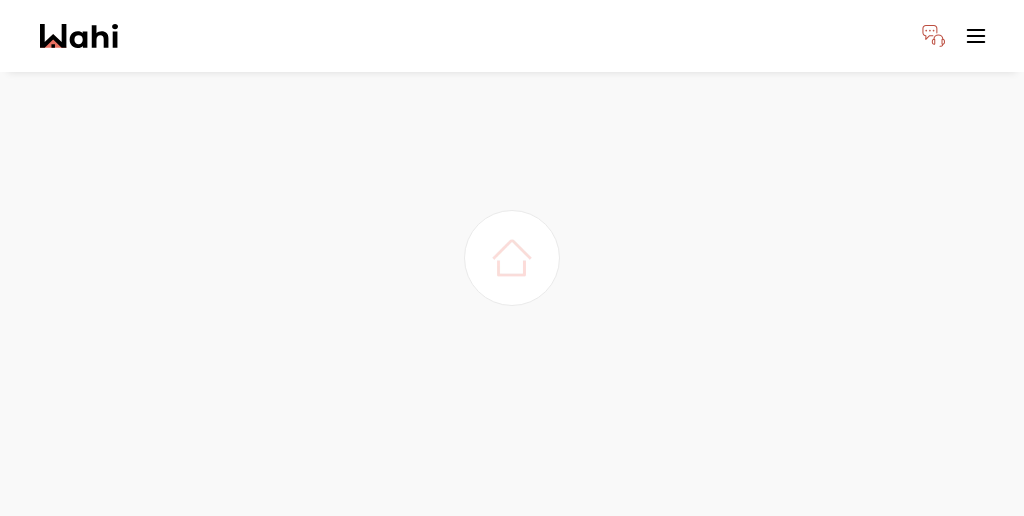 scroll, scrollTop: 0, scrollLeft: 0, axis: both 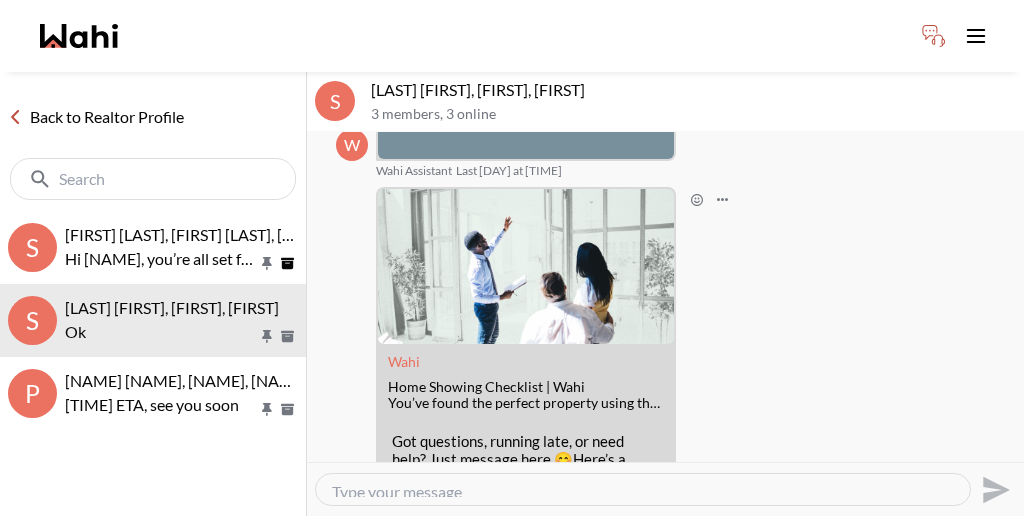 click at bounding box center [526, 266] 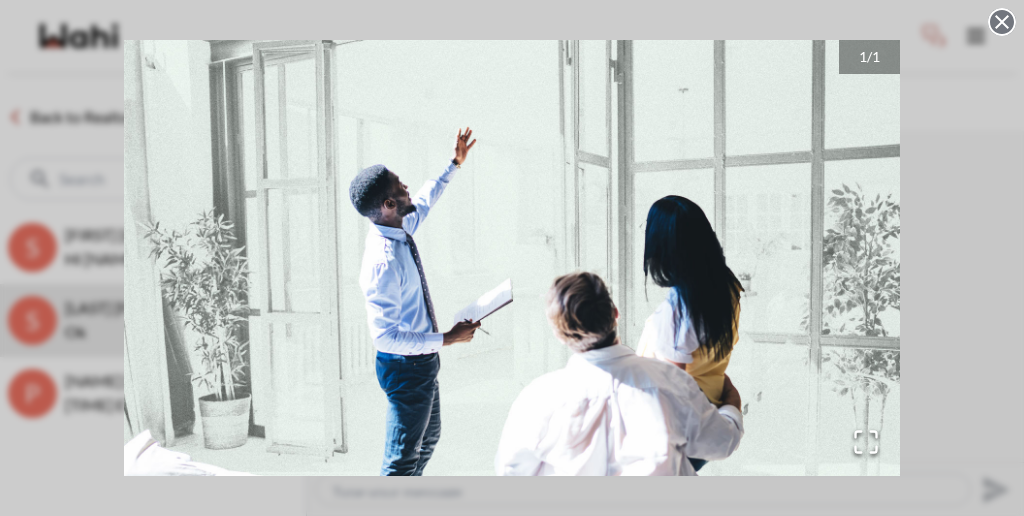 click at bounding box center [1002, 22] 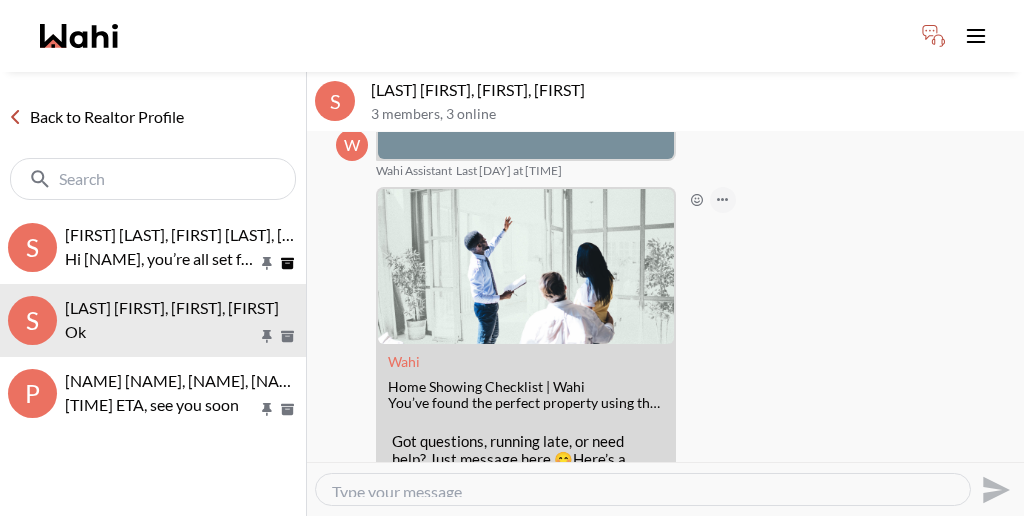 click at bounding box center (722, 200) 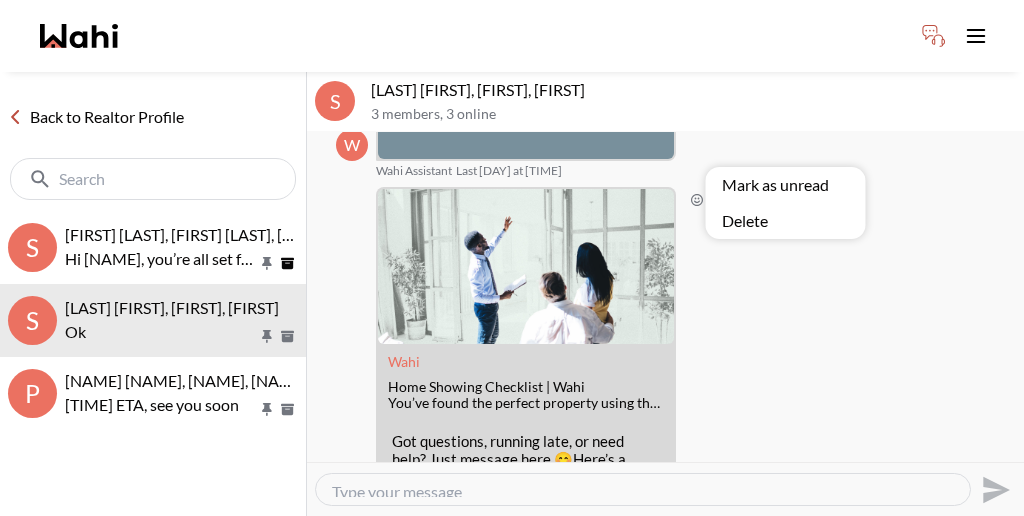 click on "Mark as unread Delete" at bounding box center (665, 297) 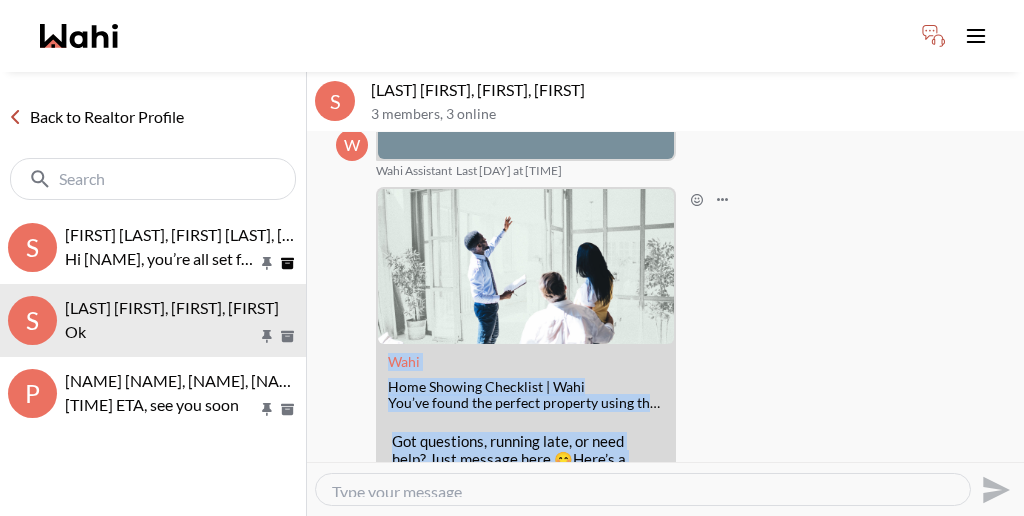 drag, startPoint x: 556, startPoint y: 392, endPoint x: 384, endPoint y: 287, distance: 201.51675 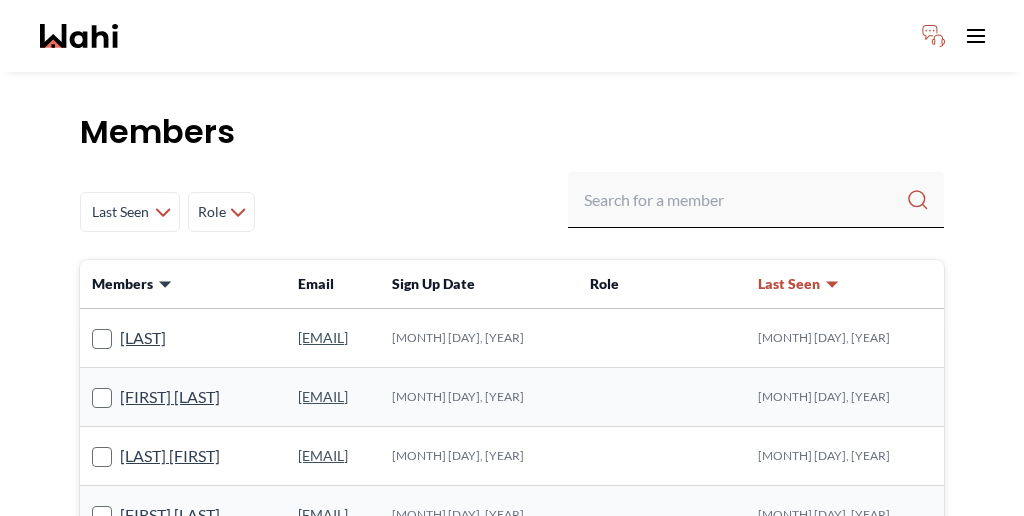 scroll, scrollTop: 0, scrollLeft: 0, axis: both 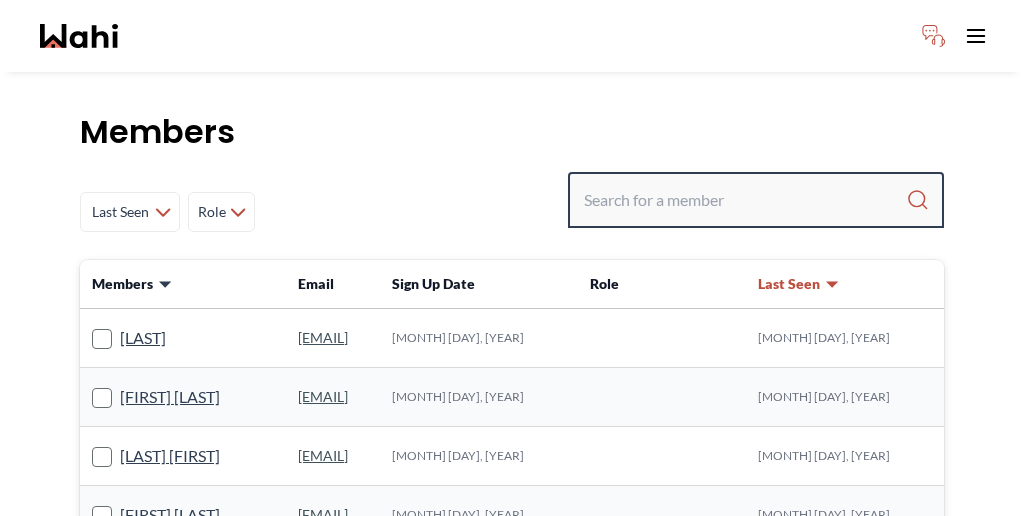 click at bounding box center [745, 200] 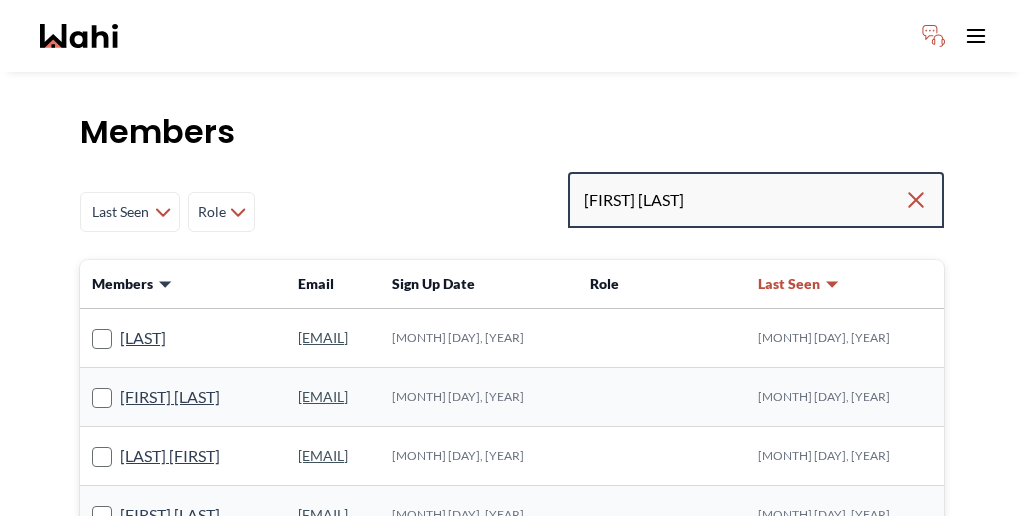 type on "[FIRST] [LAST]" 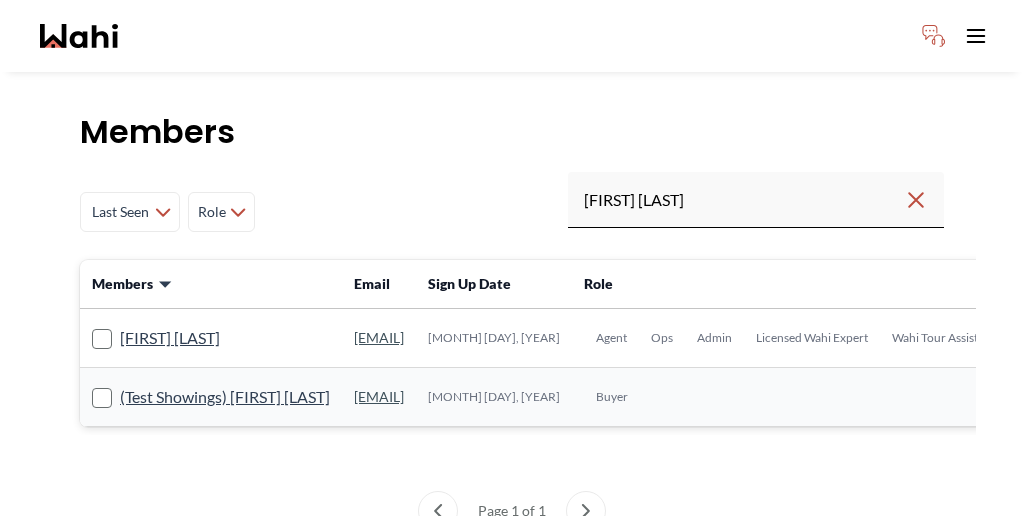 click on "[EMAIL]" at bounding box center (379, 396) 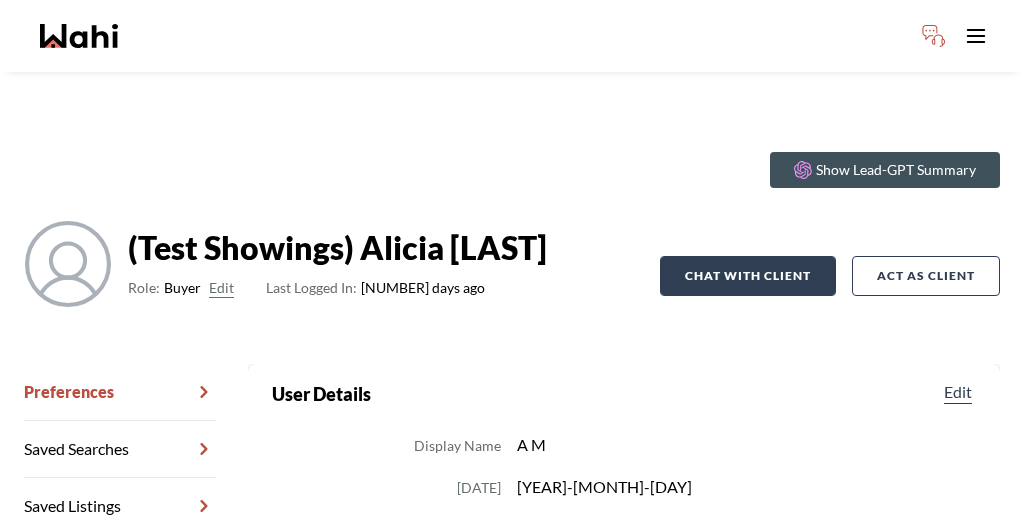 click on "Chat with client" at bounding box center [748, 276] 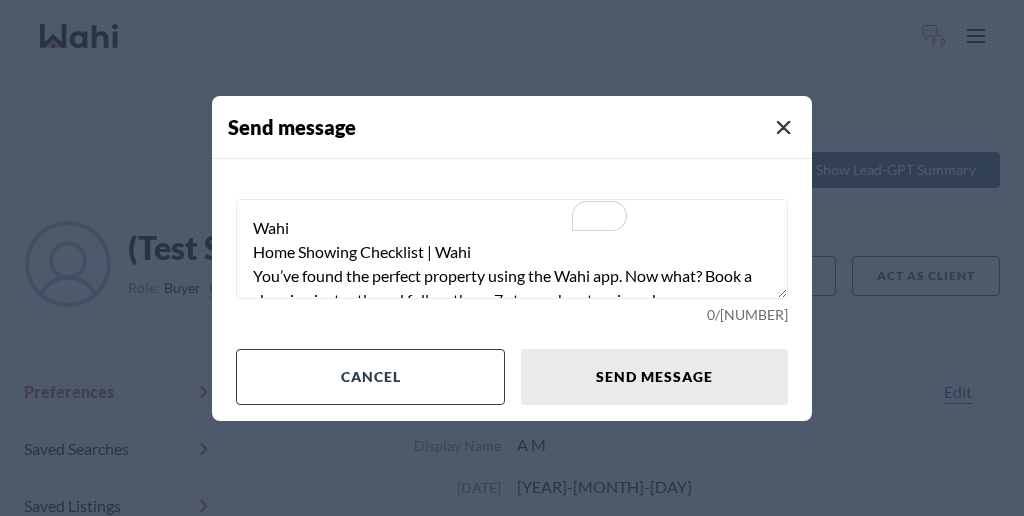scroll, scrollTop: 63, scrollLeft: 0, axis: vertical 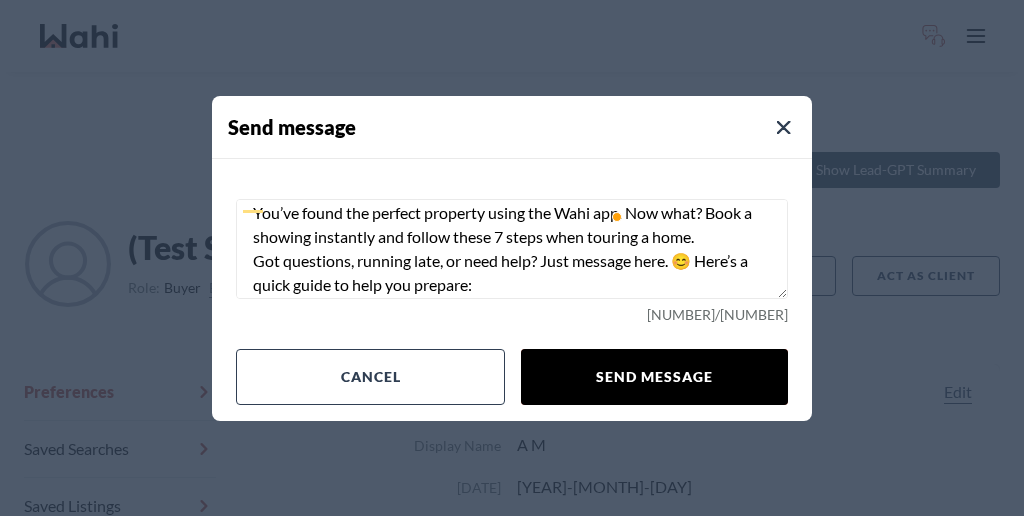 type on "Wahi
Home Showing Checklist | Wahi
You’ve found the perfect property using the Wahi app. Now what? Book a showing instantly and follow these 7 steps when touring a home.
Got questions, running late, or need help? Just message here. 😊 Here’s a quick guide to help you prepare:
wah" 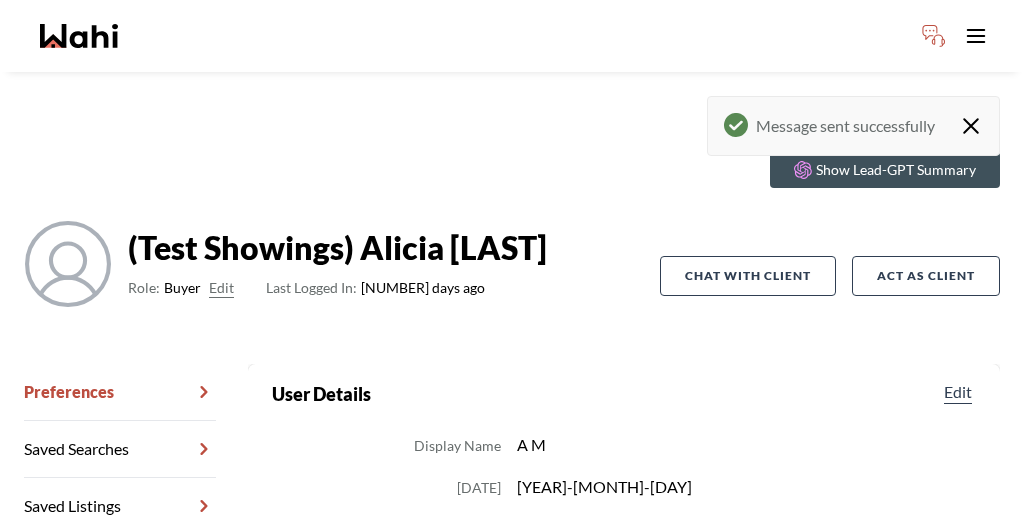 click on "Chat Transcripts" at bounding box center (120, 563) 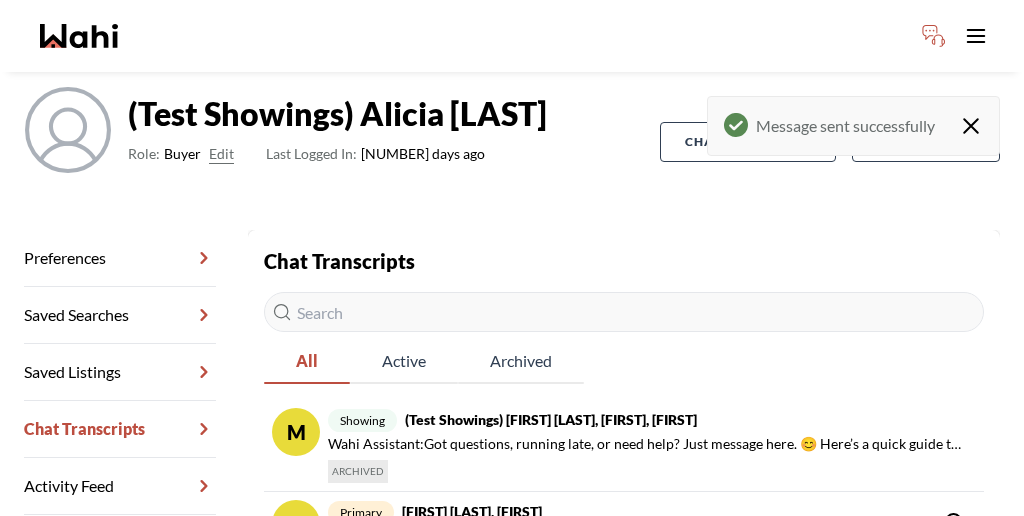 scroll, scrollTop: 158, scrollLeft: 0, axis: vertical 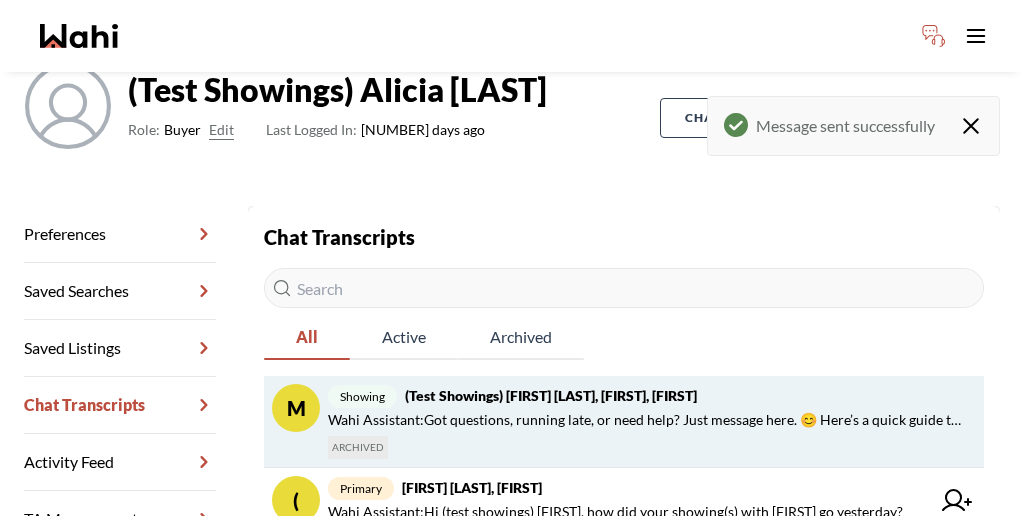 click on "Wahi Assistant : Got questions, running late, or need help? Just message here. 😊 Here’s a quick guide to help you prepare:
https://wahi.com/ca/en/learning-centre/real-estate-101/buy/home-showing-checklist" at bounding box center [648, 420] 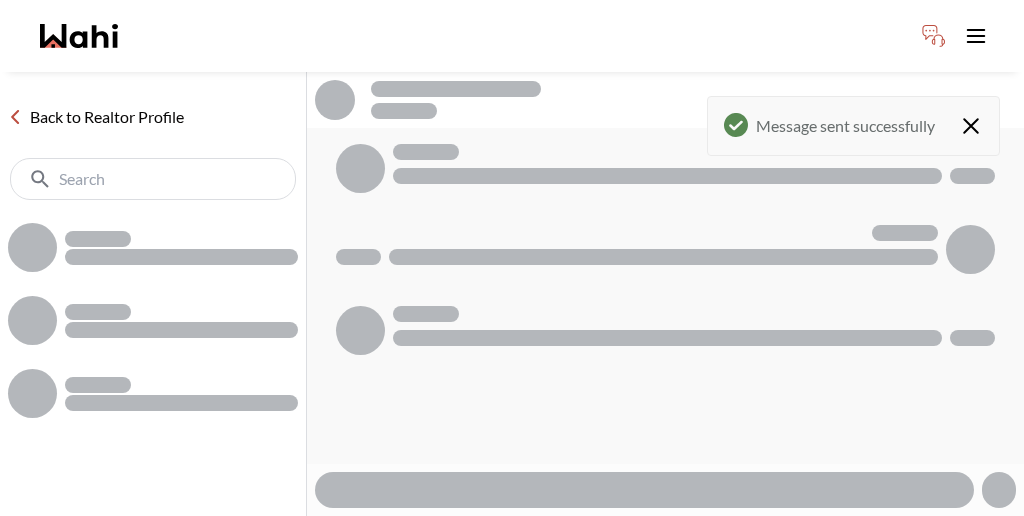 scroll, scrollTop: 0, scrollLeft: 0, axis: both 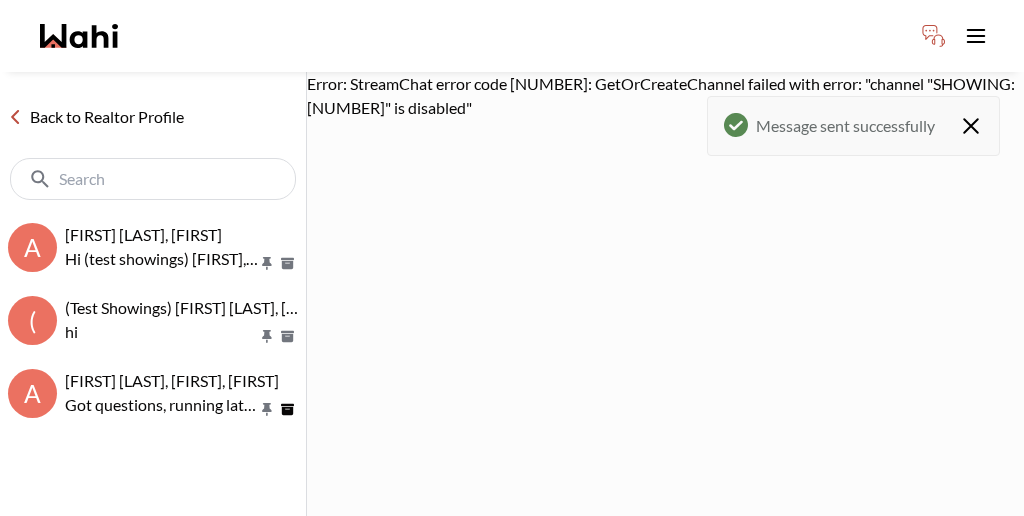 click on "Message sent successfully" at bounding box center [853, 126] 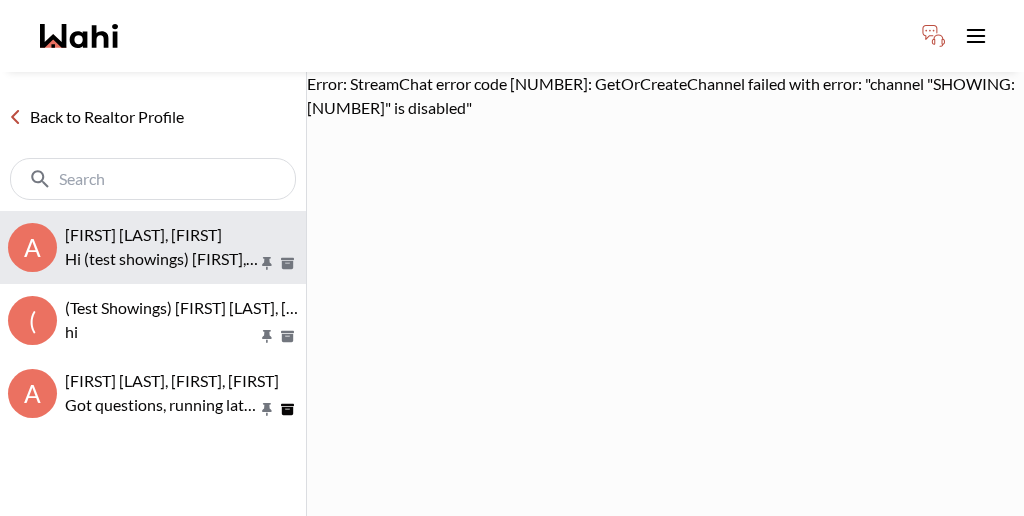 click on "Hi (test showings) [FIRST], how did your showing(s) with [FIRST] go yesterday?" at bounding box center (161, 259) 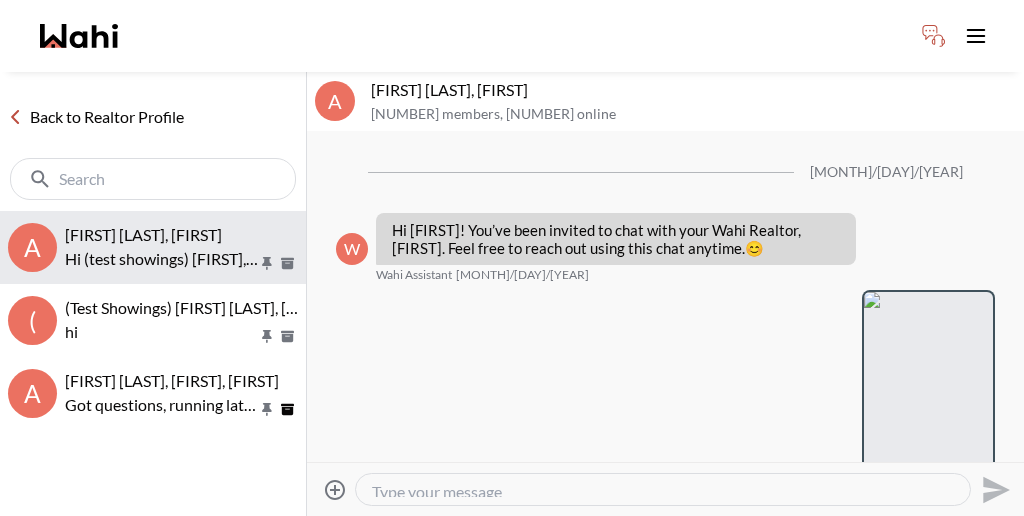 scroll, scrollTop: 530, scrollLeft: 0, axis: vertical 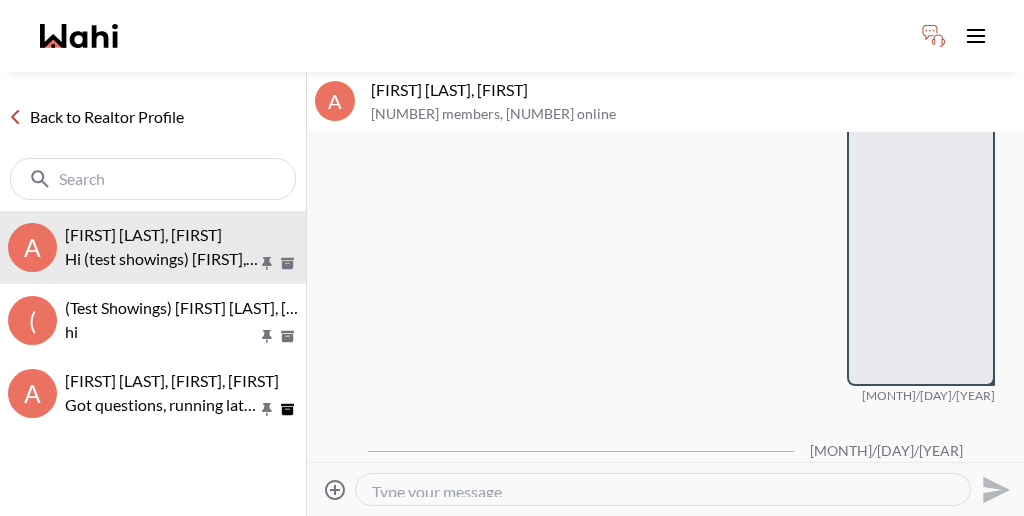 click on "Back to Realtor Profile" at bounding box center [96, 117] 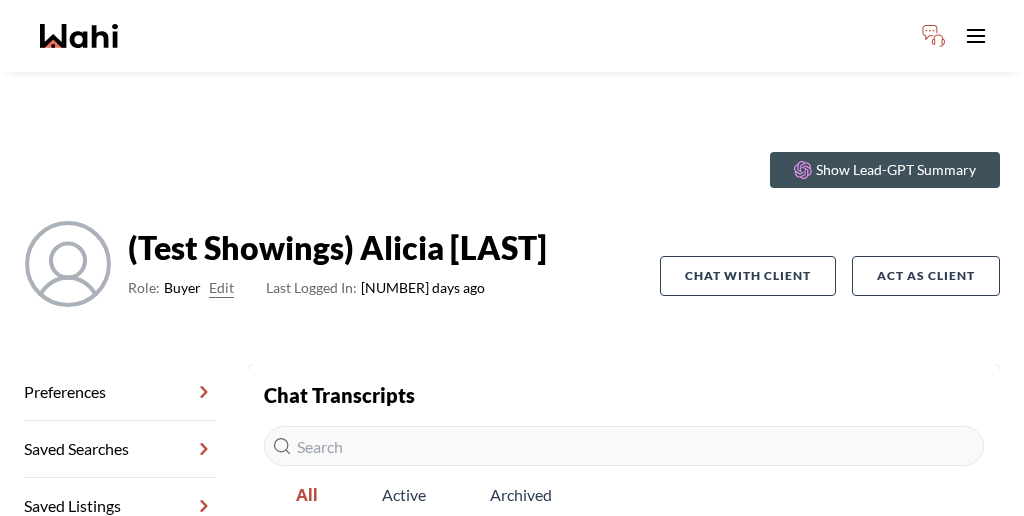 scroll, scrollTop: 90, scrollLeft: 0, axis: vertical 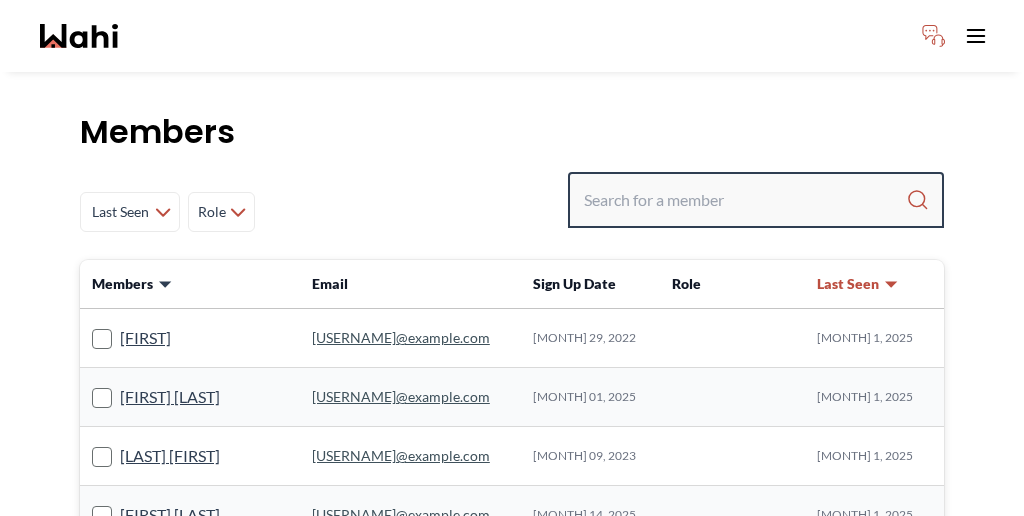 click at bounding box center (745, 200) 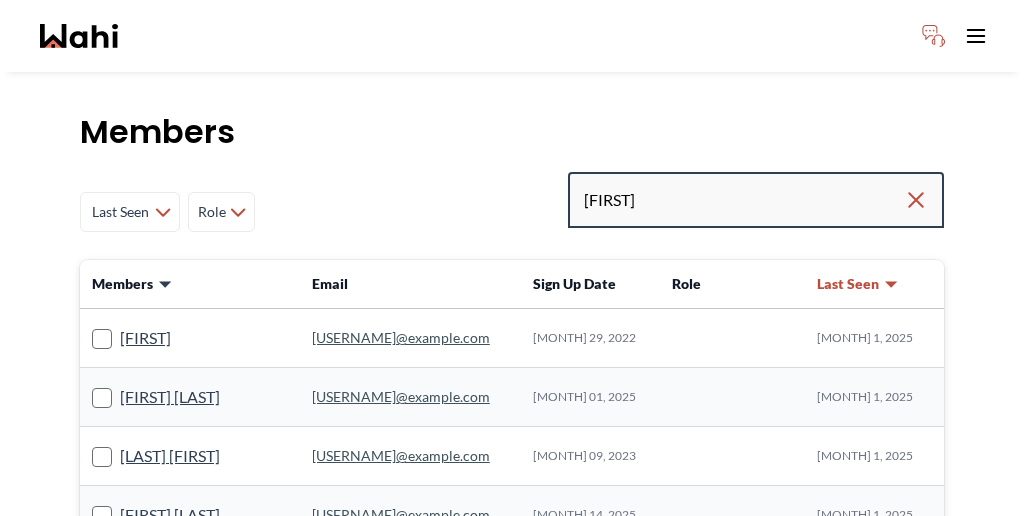 type on "[FIRST]" 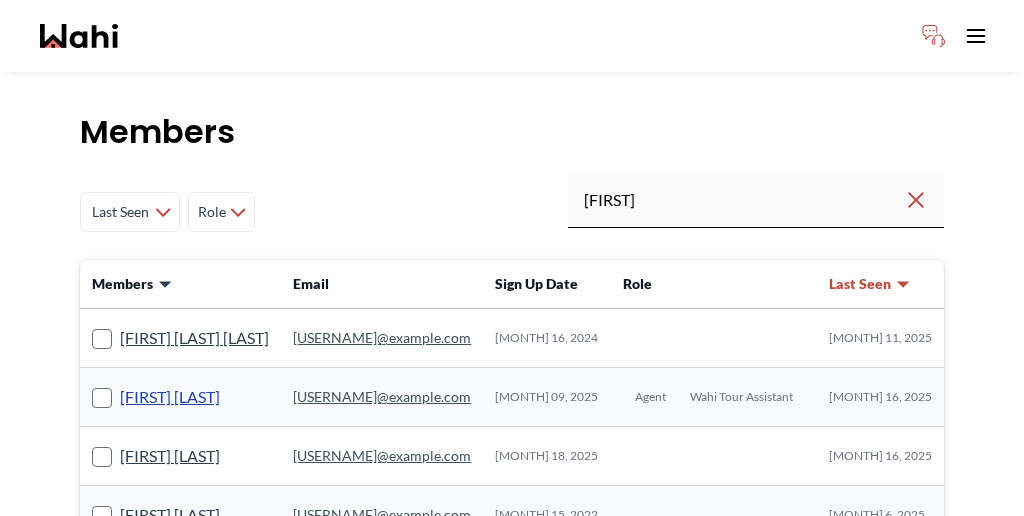 click on "[FIRST] [LAST]" at bounding box center [170, 397] 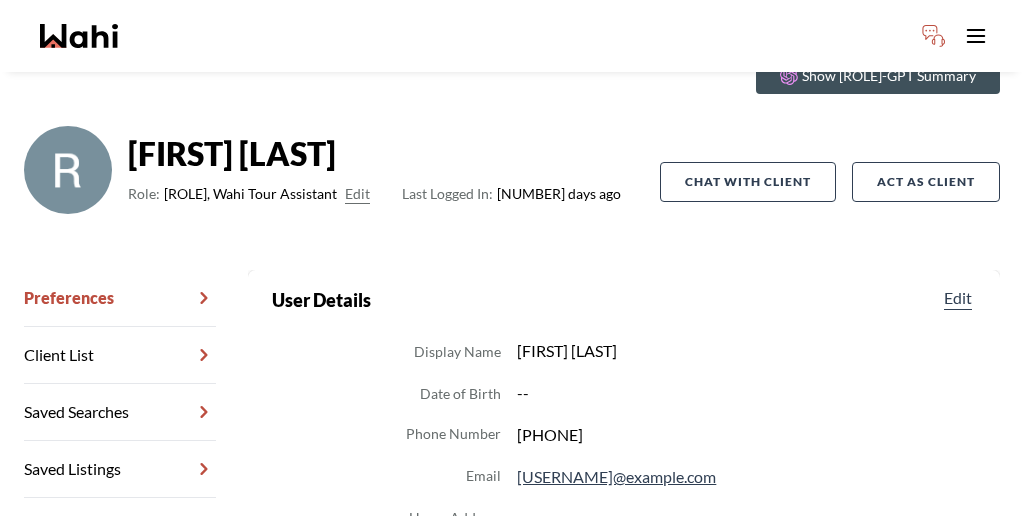 scroll, scrollTop: 113, scrollLeft: 0, axis: vertical 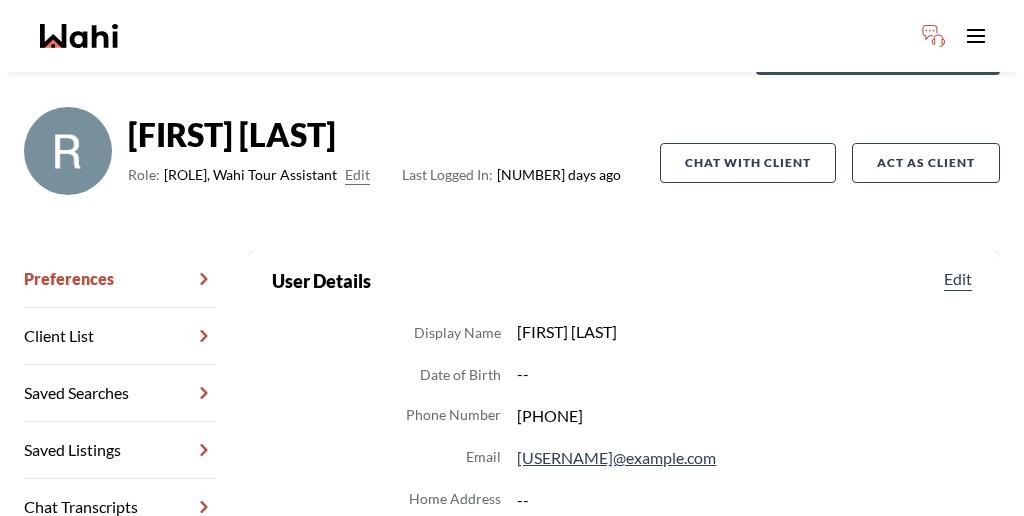 click on "Chat Transcripts" at bounding box center (120, 507) 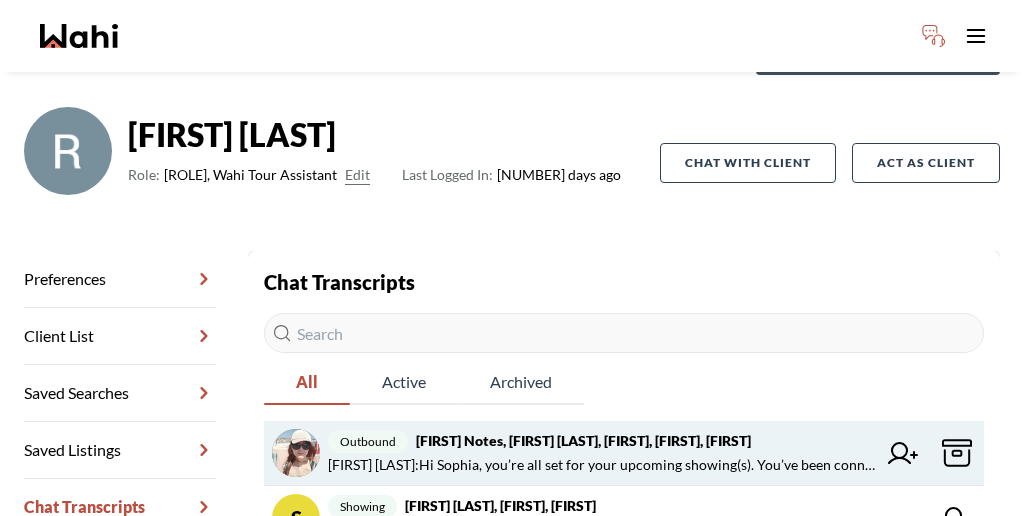 click on "[FIRST] [LAST] : Hi Sophia, you’re all set for your upcoming showing(s). You’ve been connected with Rohit your Tour Assistant.
Wahi Assistant
Last Saturday at 2:19 PM
W
Wahi Assistant
Last Saturday at 2:19 PM
W" at bounding box center (602, 465) 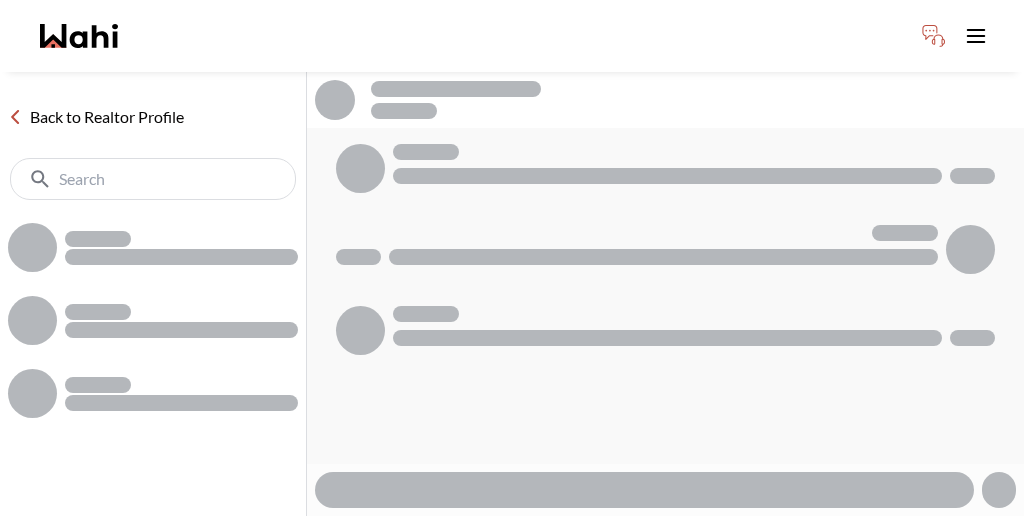 scroll, scrollTop: 0, scrollLeft: 0, axis: both 